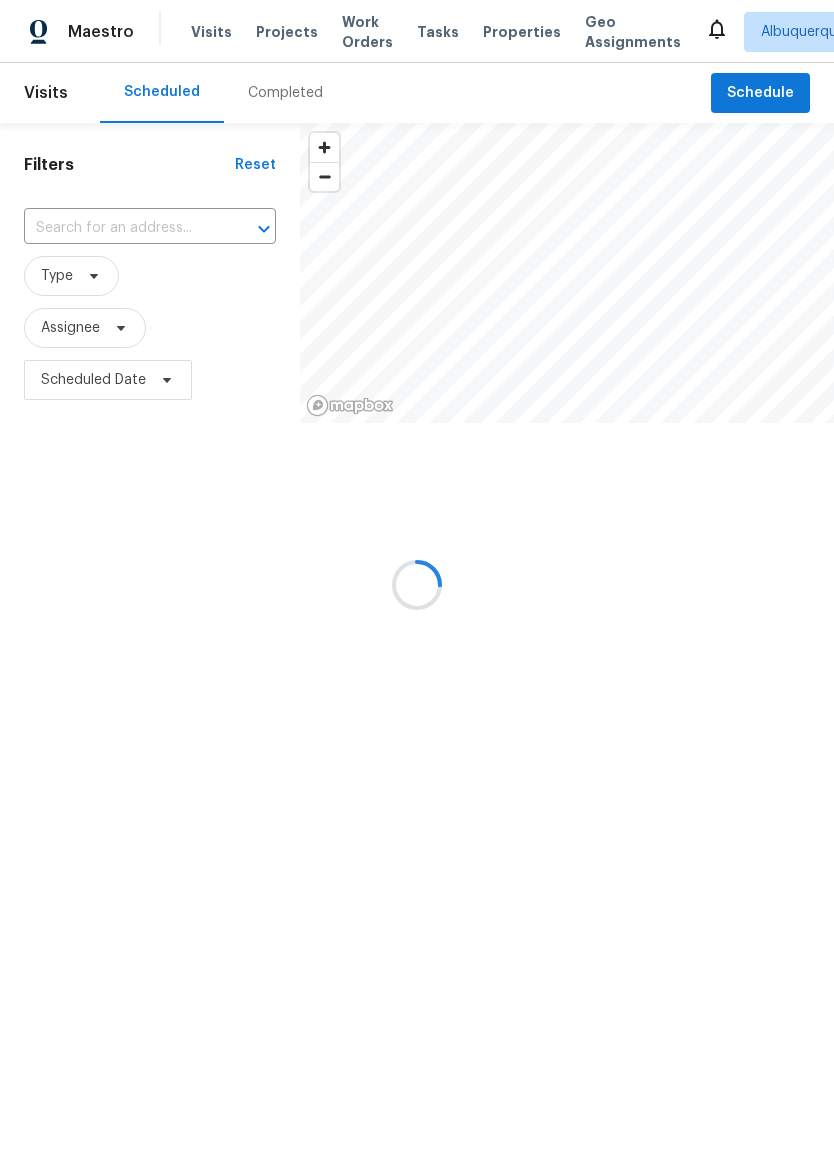 scroll, scrollTop: 0, scrollLeft: 0, axis: both 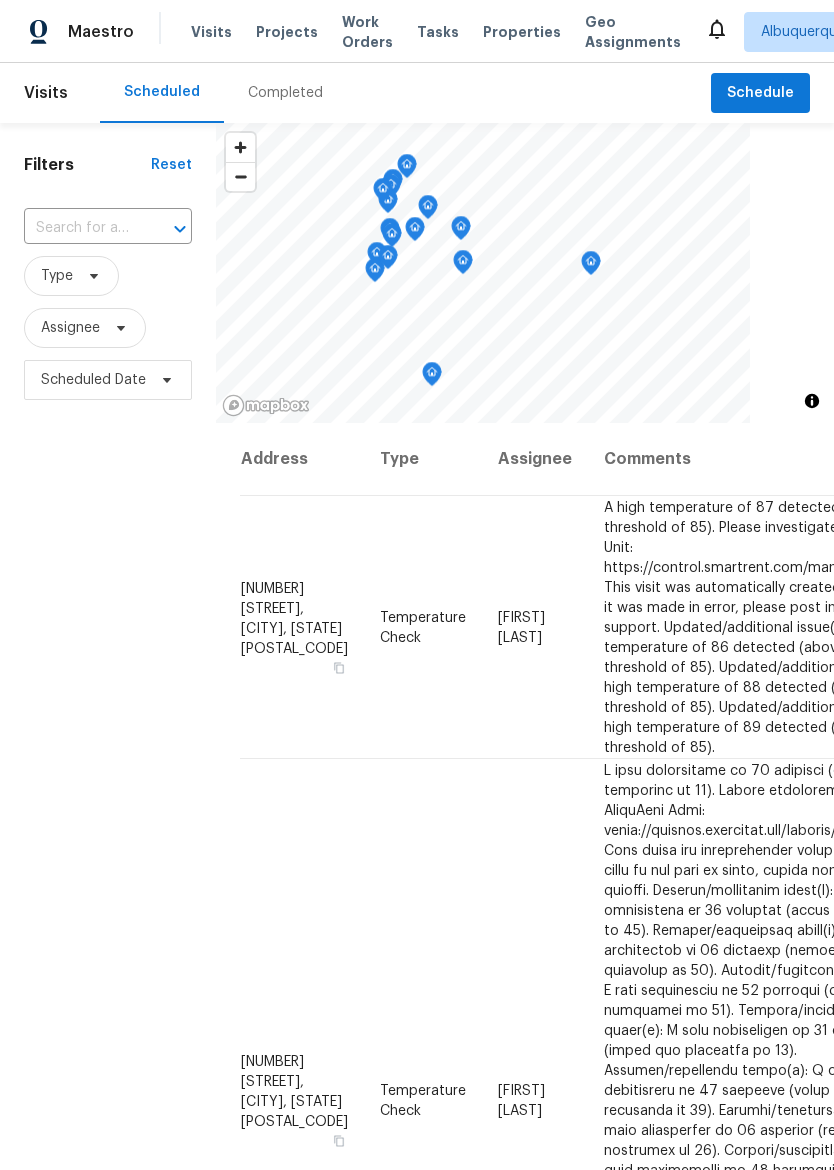 click on "Visits Projects Work Orders Tasks Properties Geo Assignments" at bounding box center (448, 32) 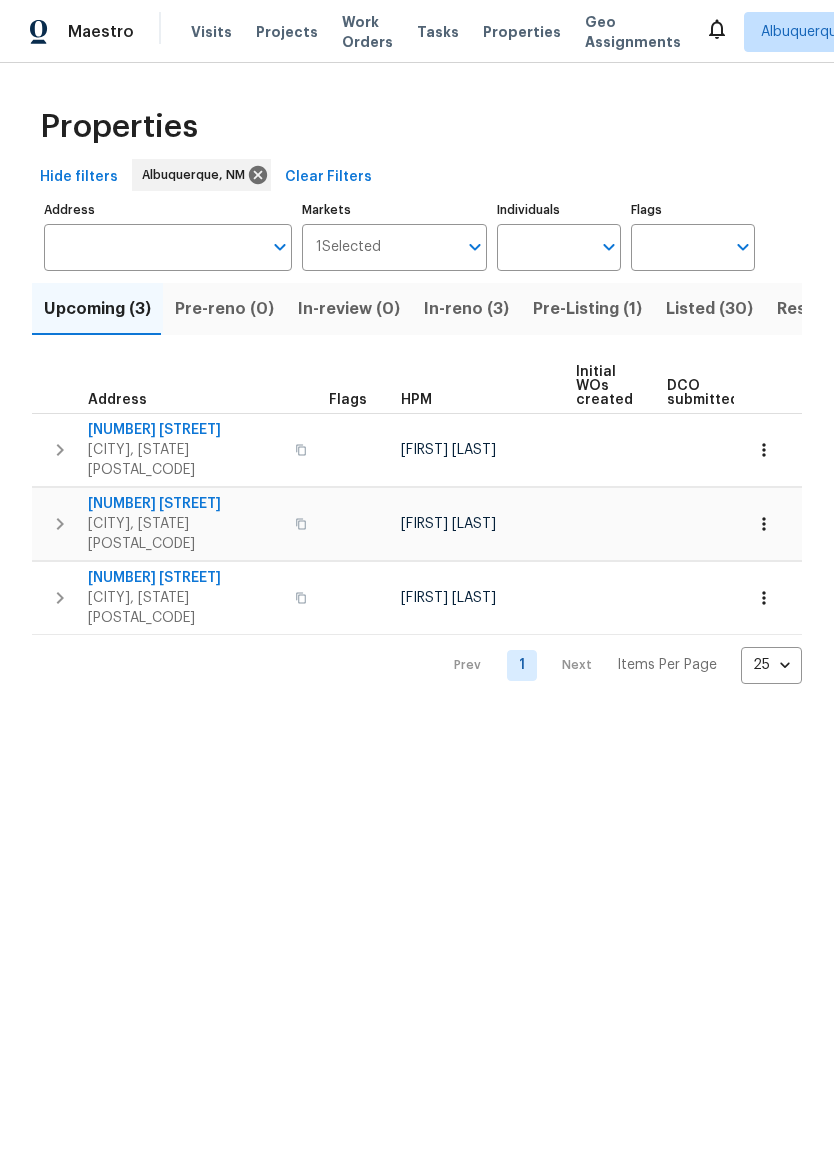 click on "In-reno (3)" at bounding box center (466, 309) 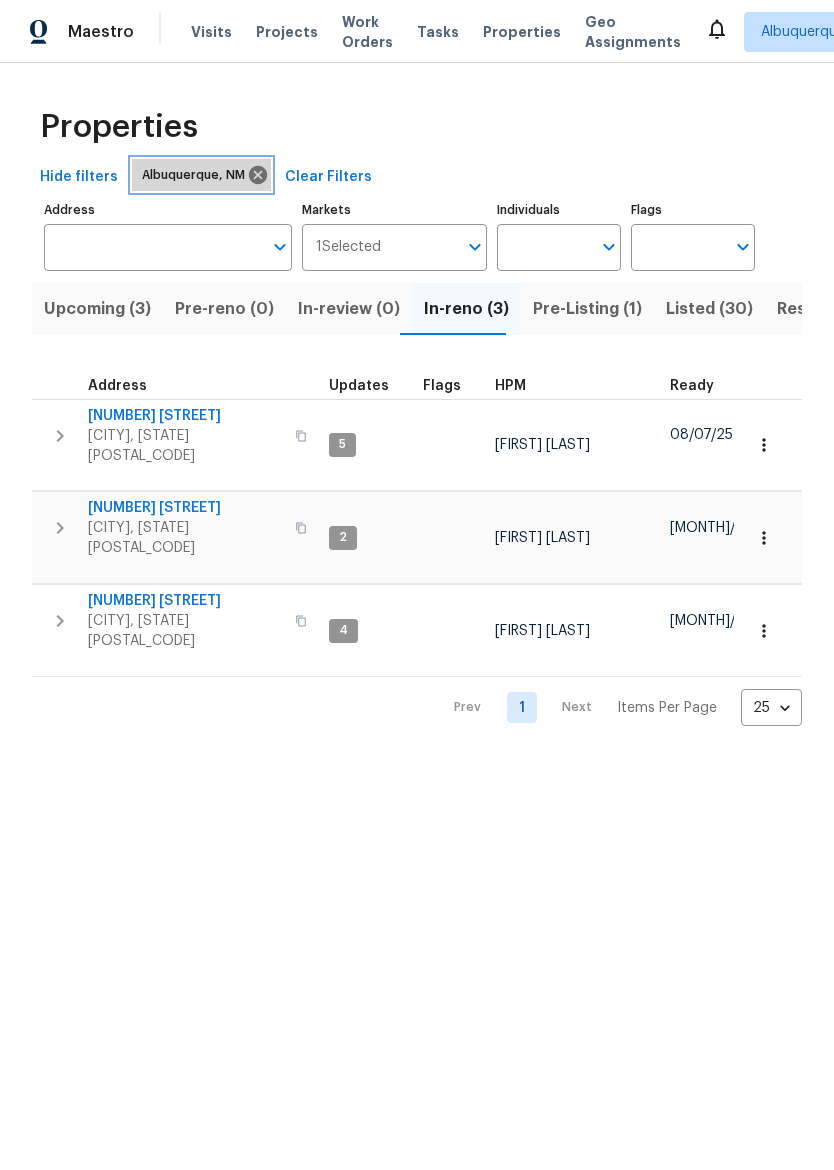 click 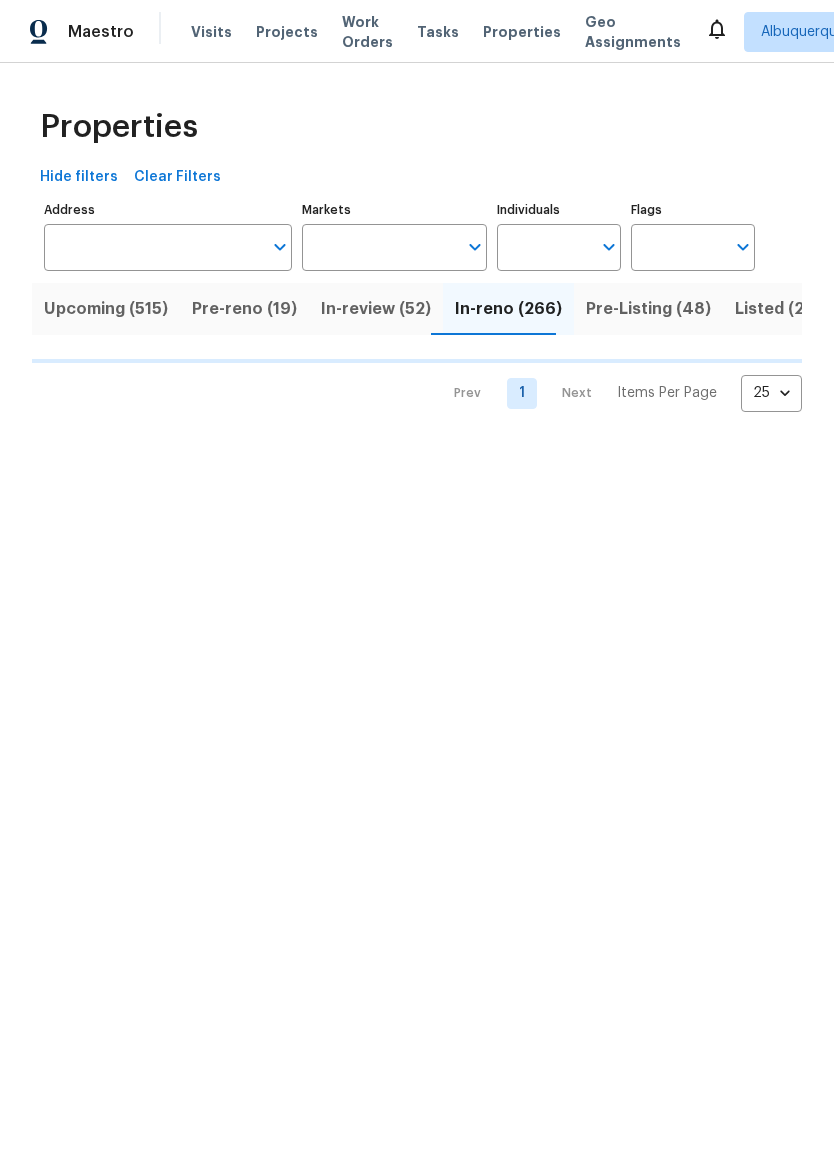 click on "Markets" at bounding box center [380, 247] 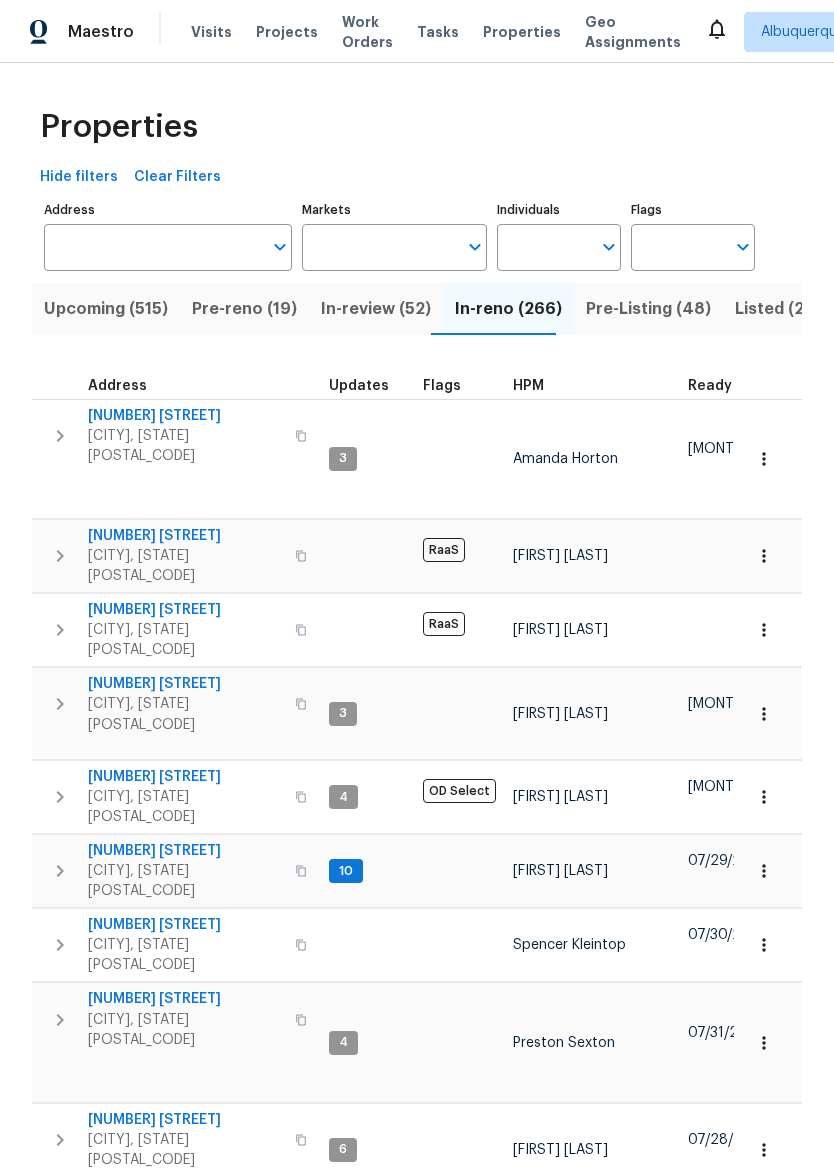 click on "Markets" at bounding box center [380, 247] 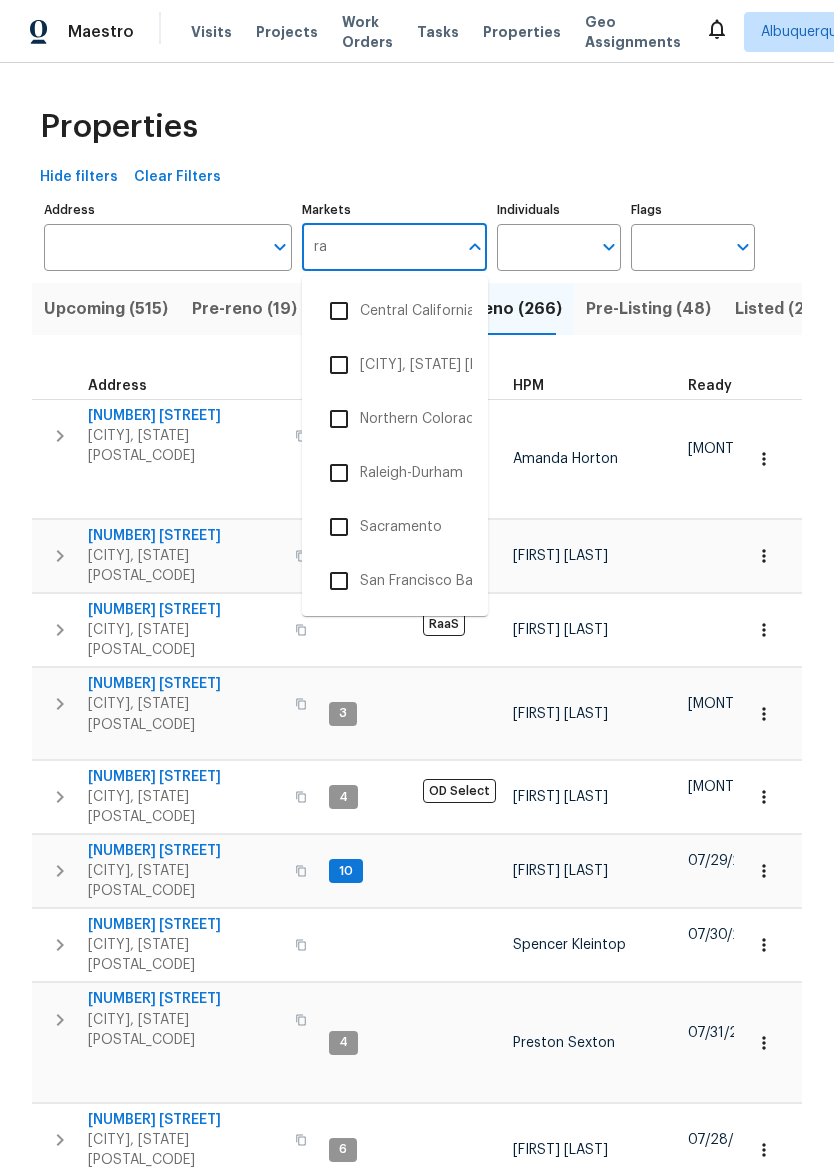 type on "ral" 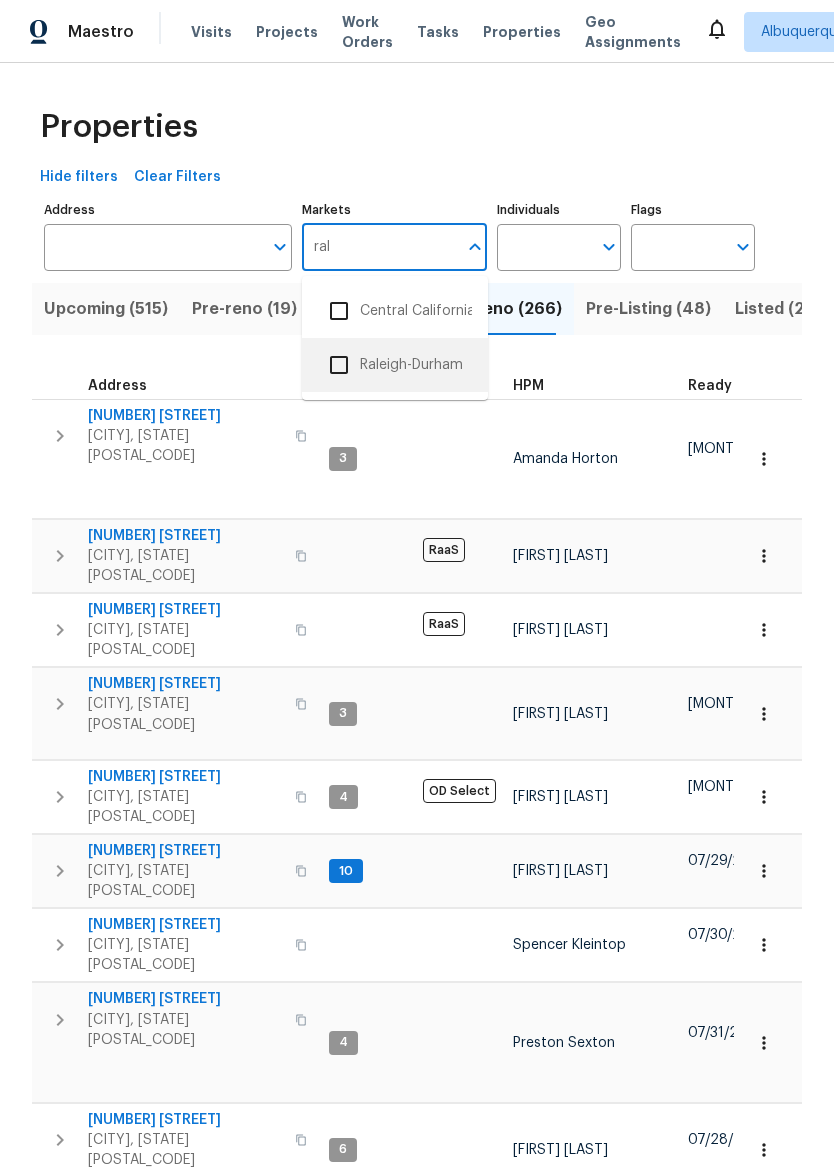click on "Raleigh-Durham" at bounding box center (395, 365) 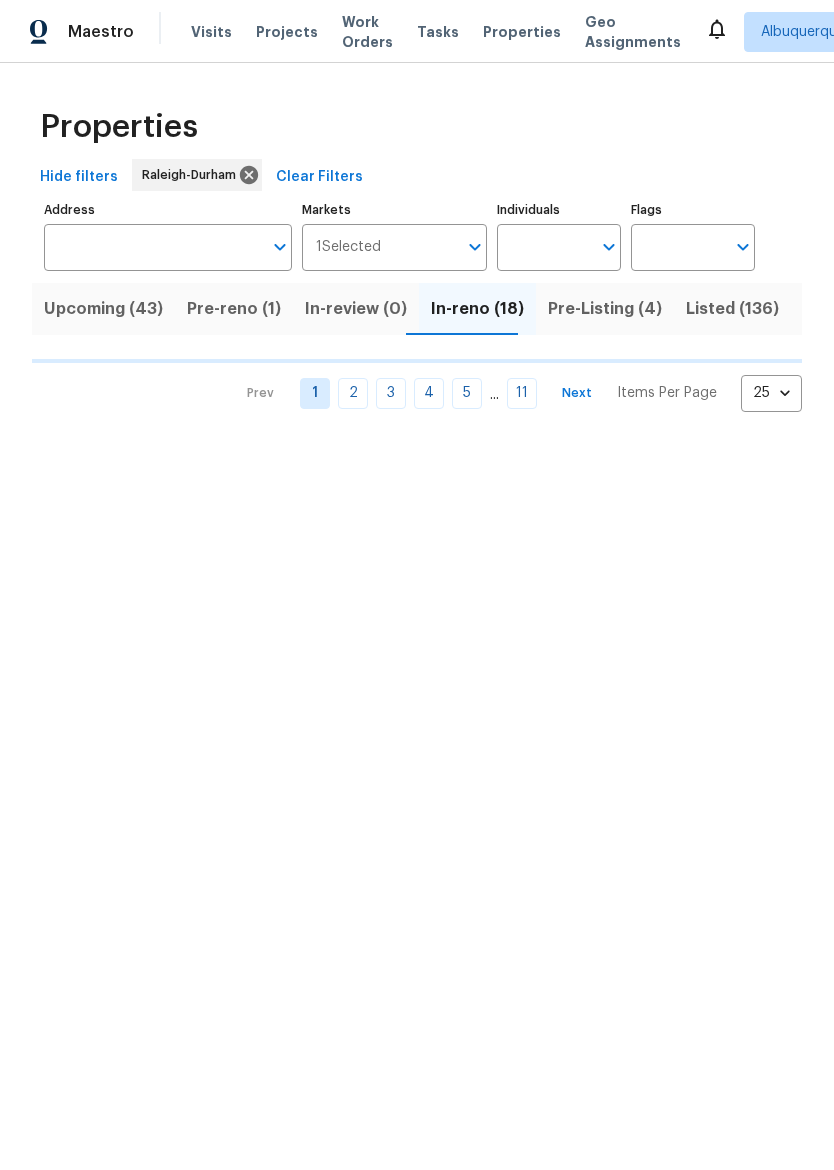 click on "Individuals" at bounding box center [544, 247] 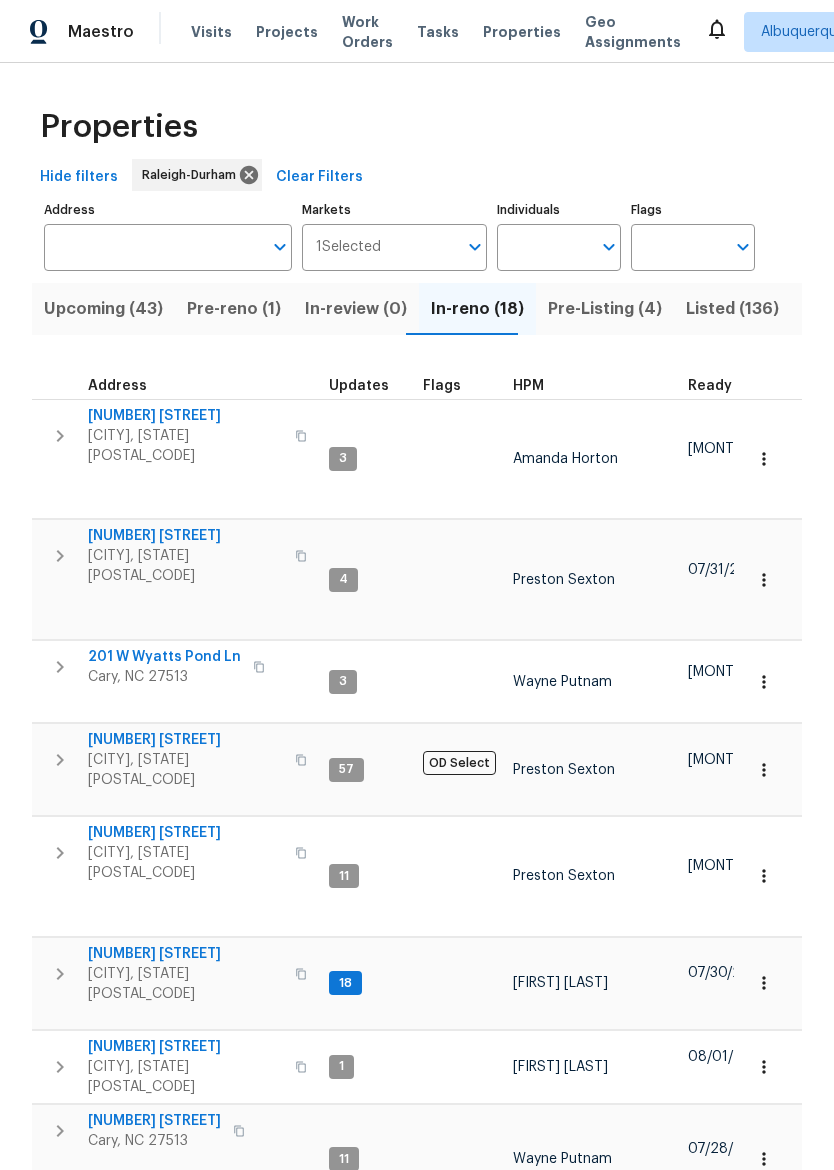 click on "Individuals" at bounding box center [544, 247] 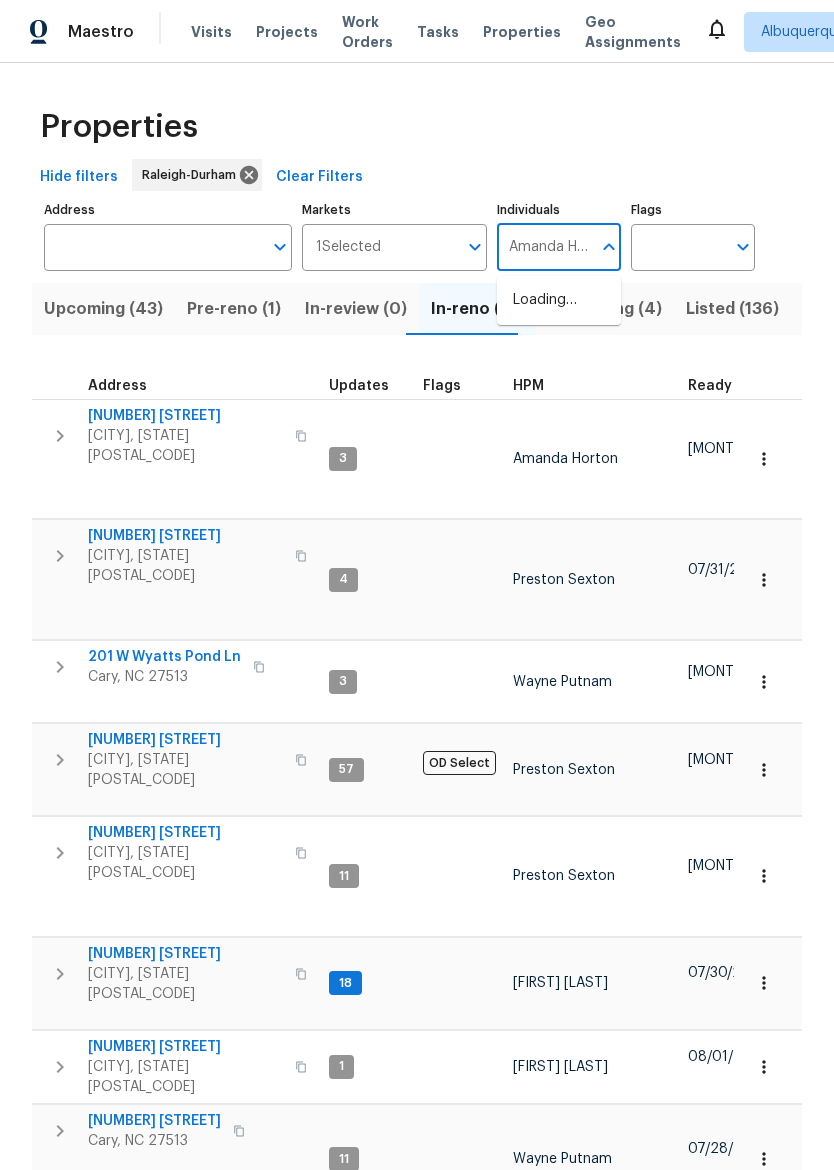 type on "Amanda Horton" 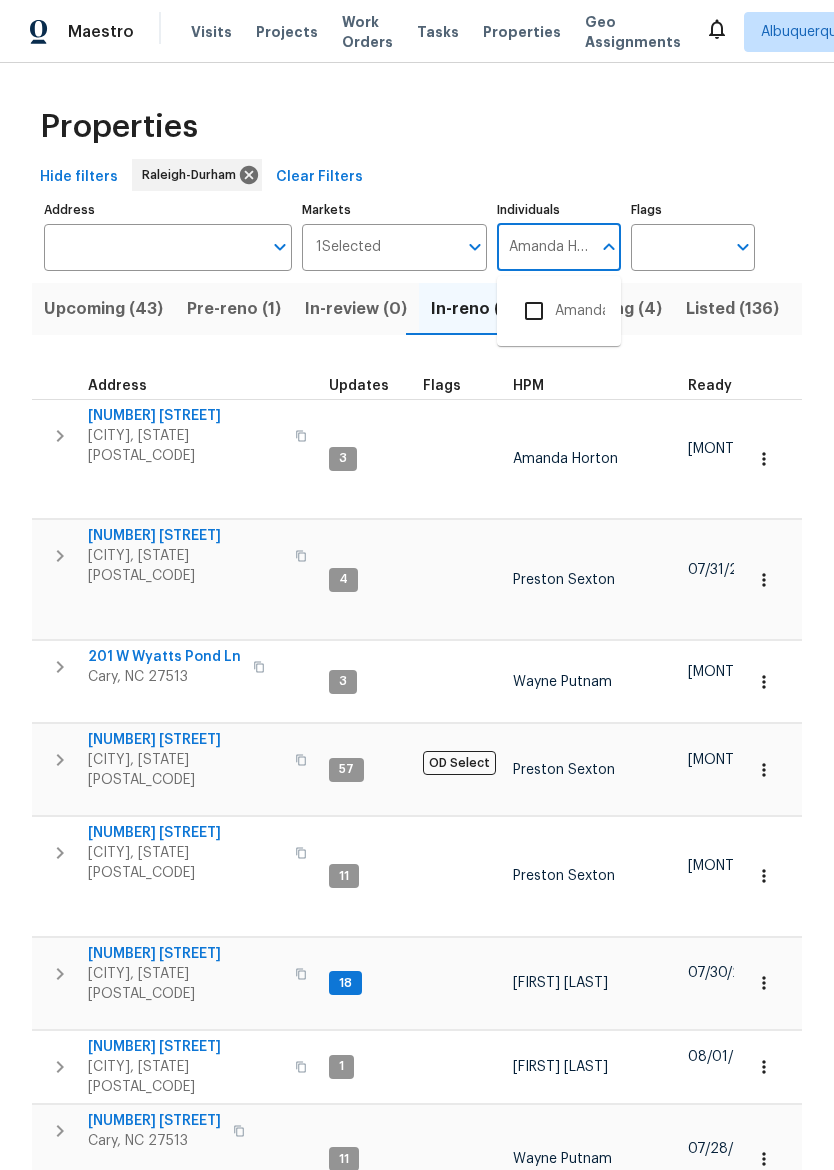 click at bounding box center (534, 311) 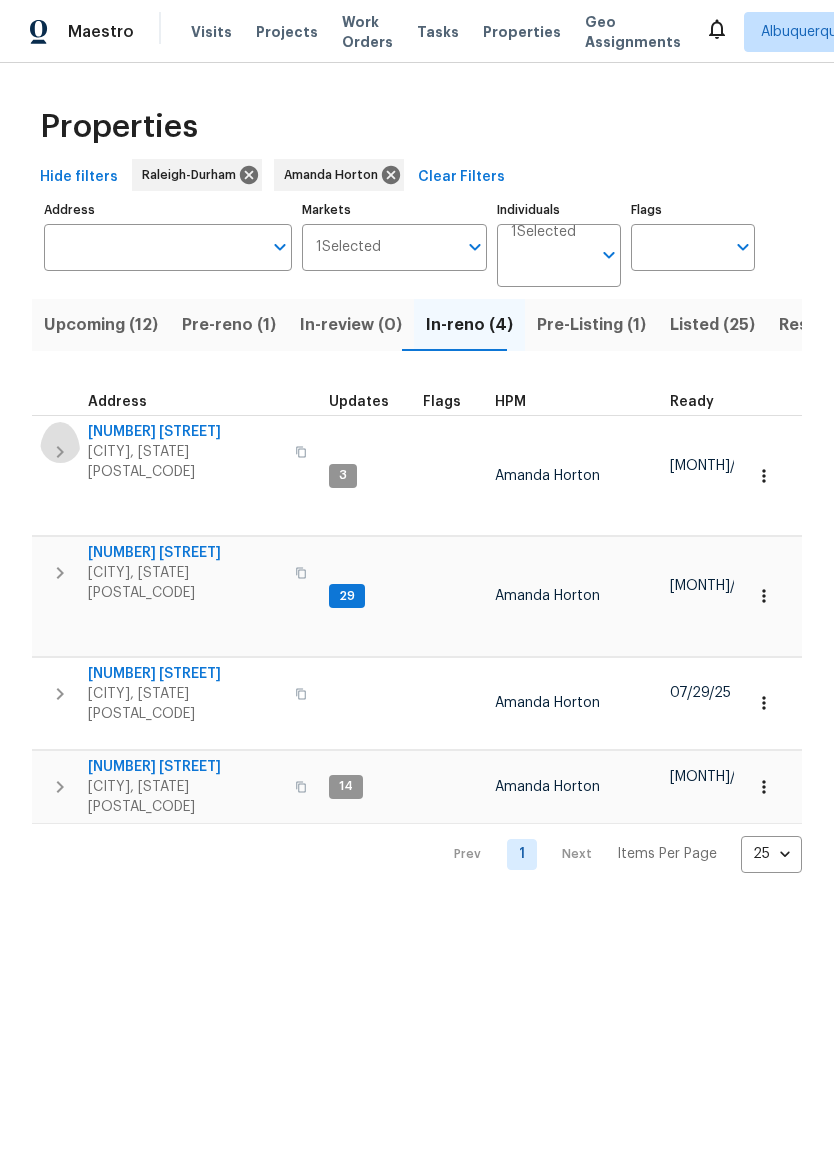 click 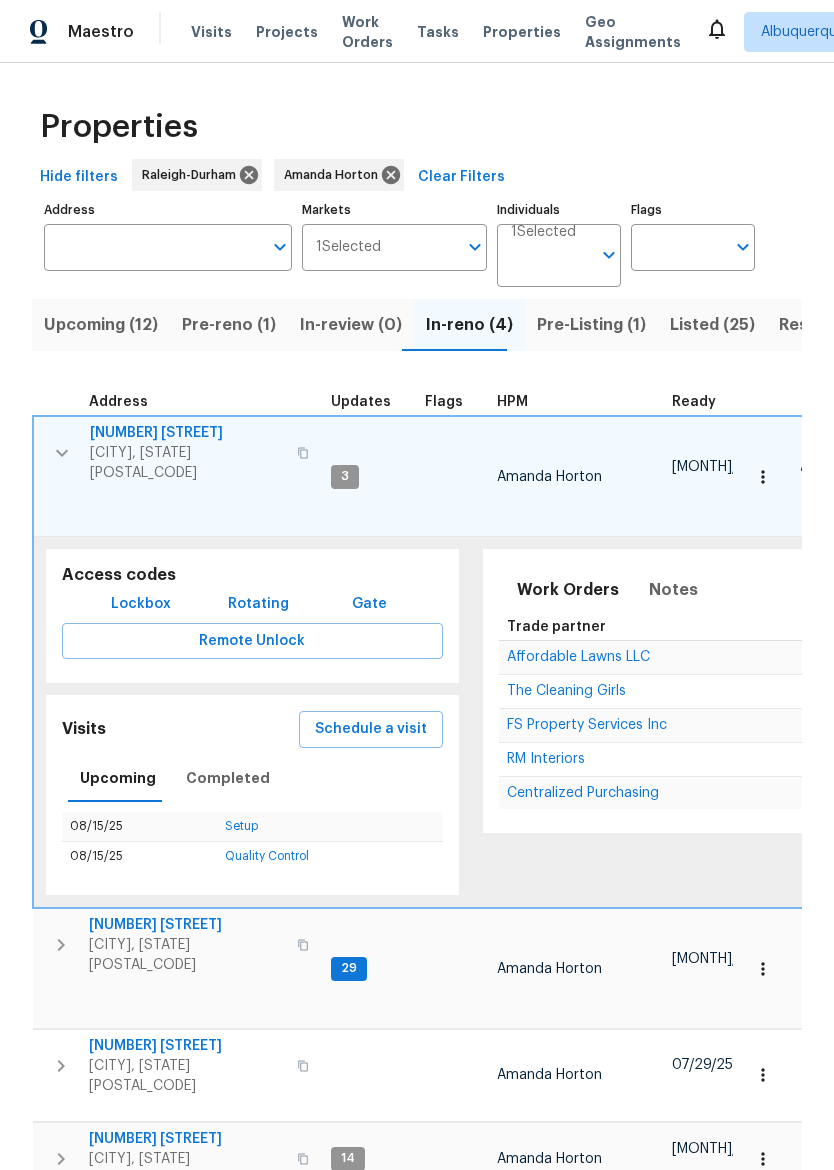 click at bounding box center [62, 453] 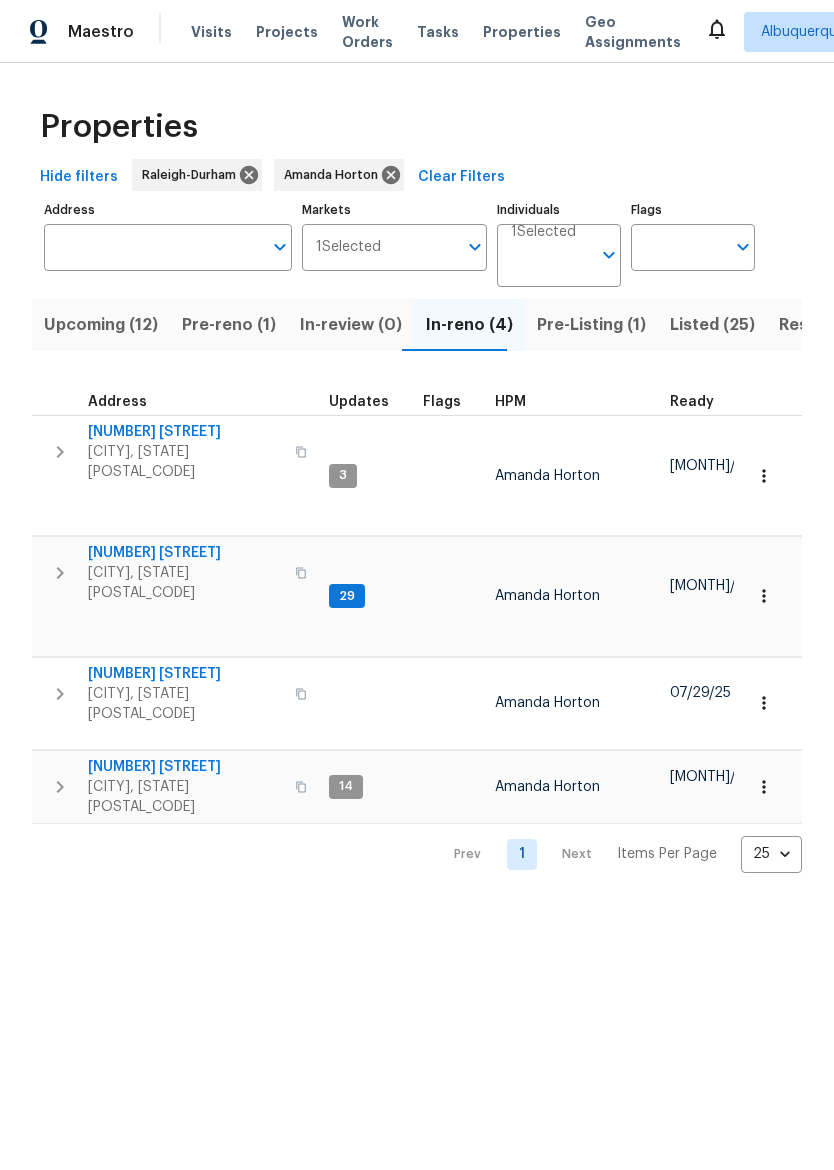 click 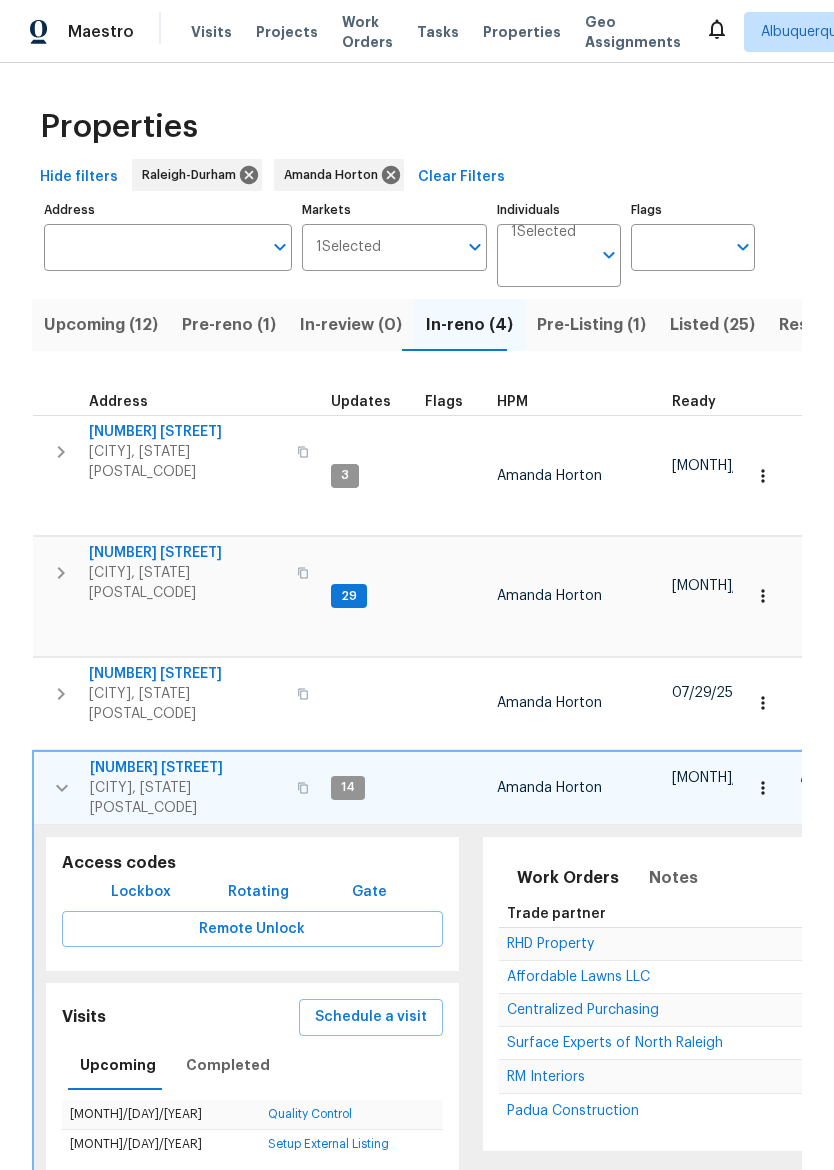 click on "[NUMBER] [STREET]" at bounding box center (187, 768) 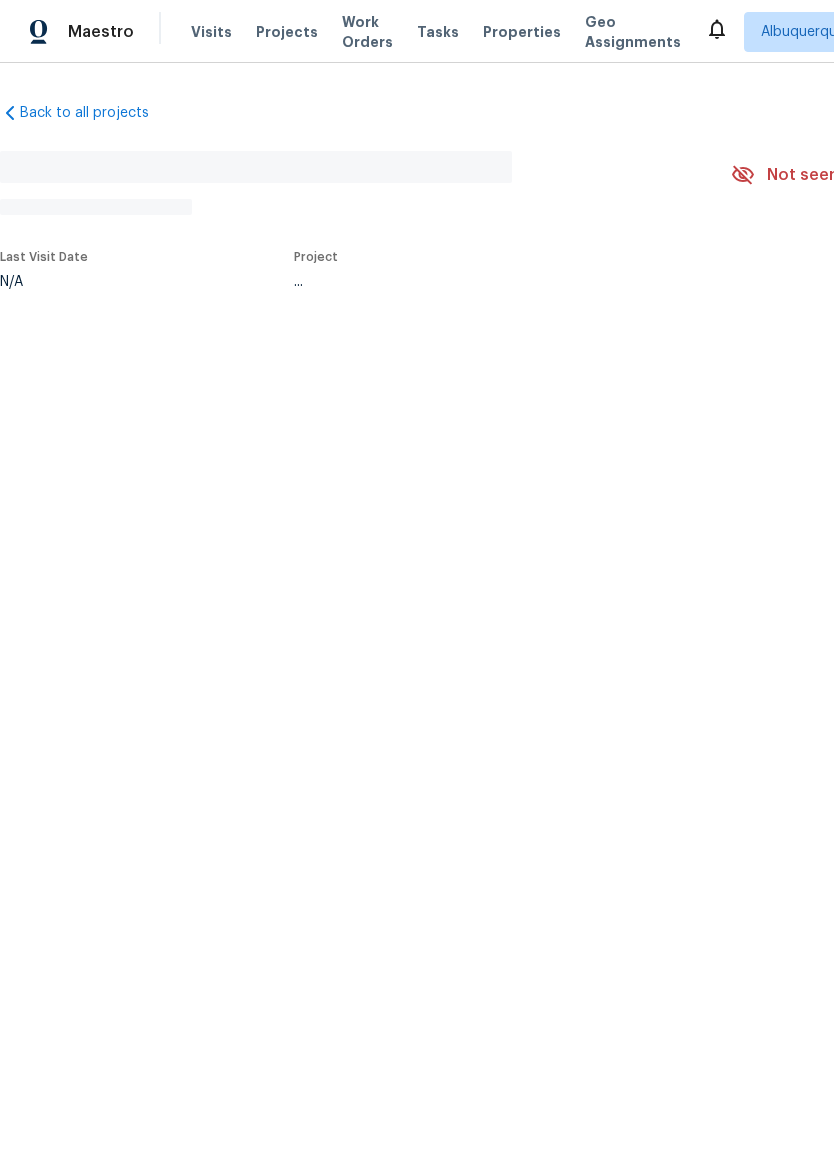 scroll, scrollTop: 0, scrollLeft: 0, axis: both 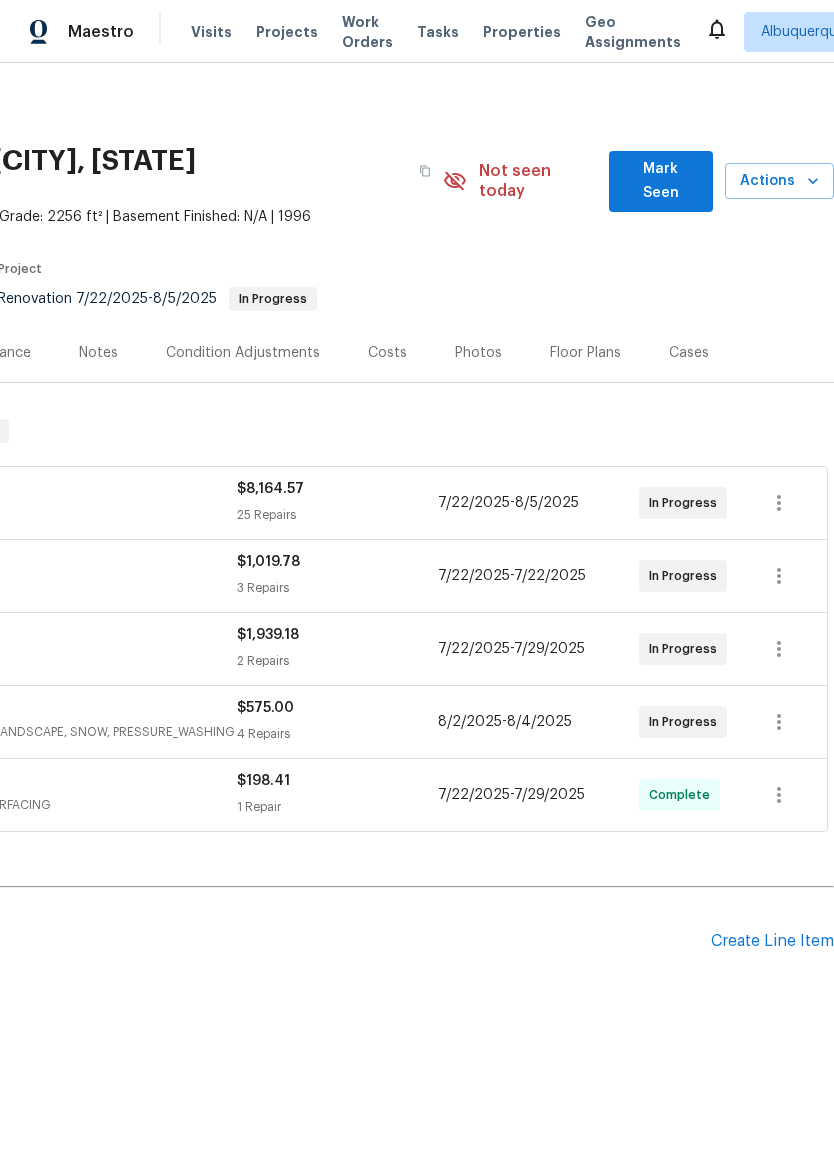 click on "Create Line Item" at bounding box center [772, 941] 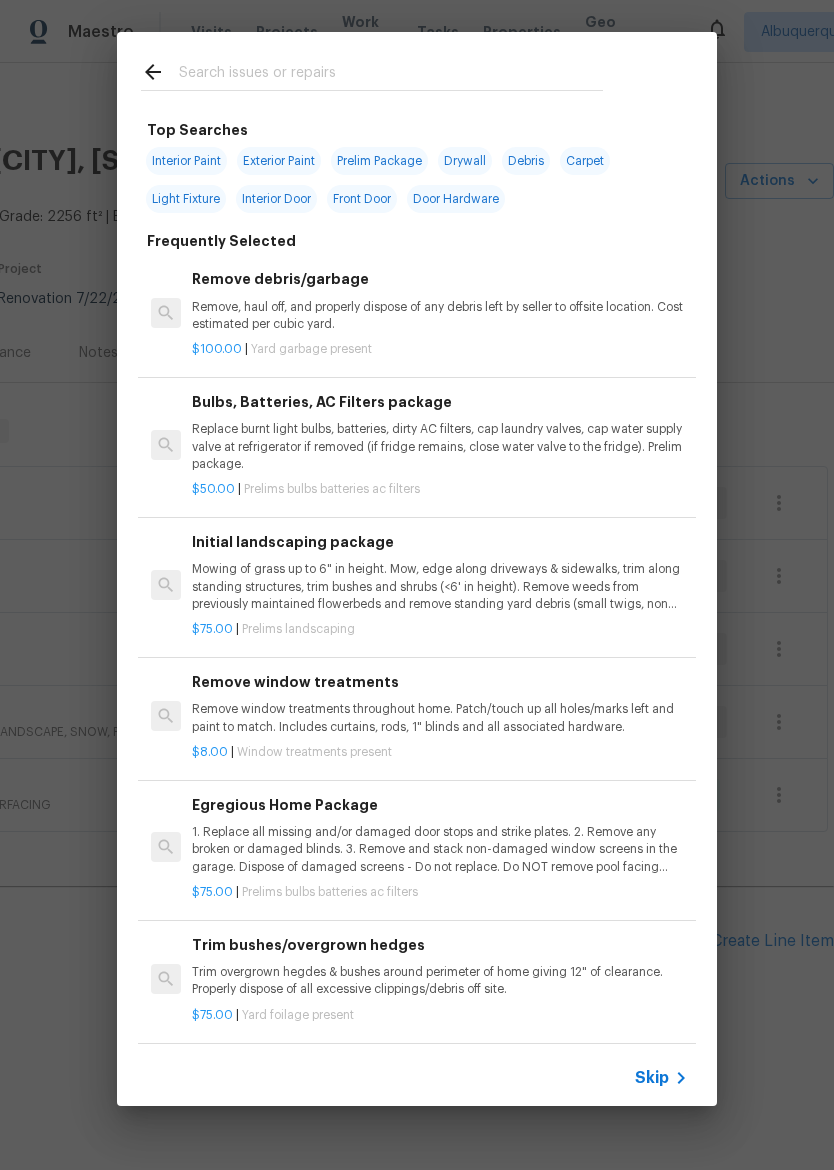 click at bounding box center (391, 75) 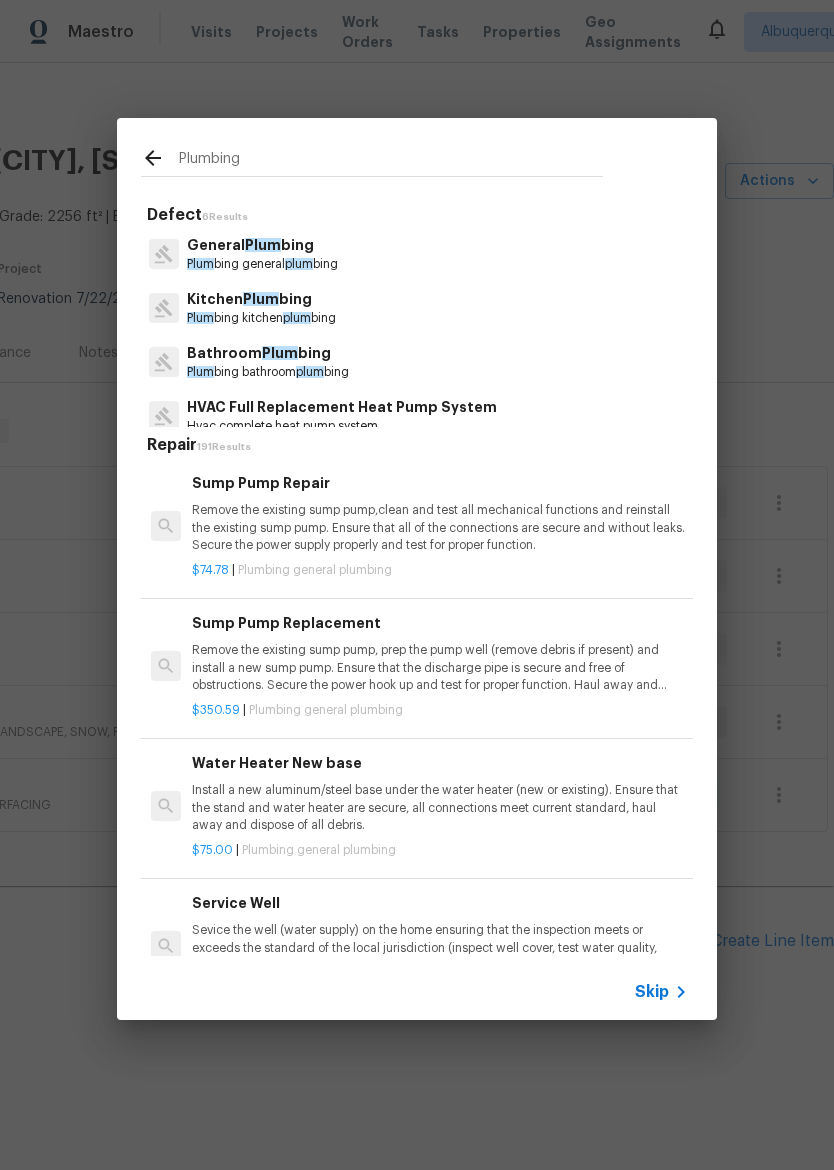type on "Plumbing" 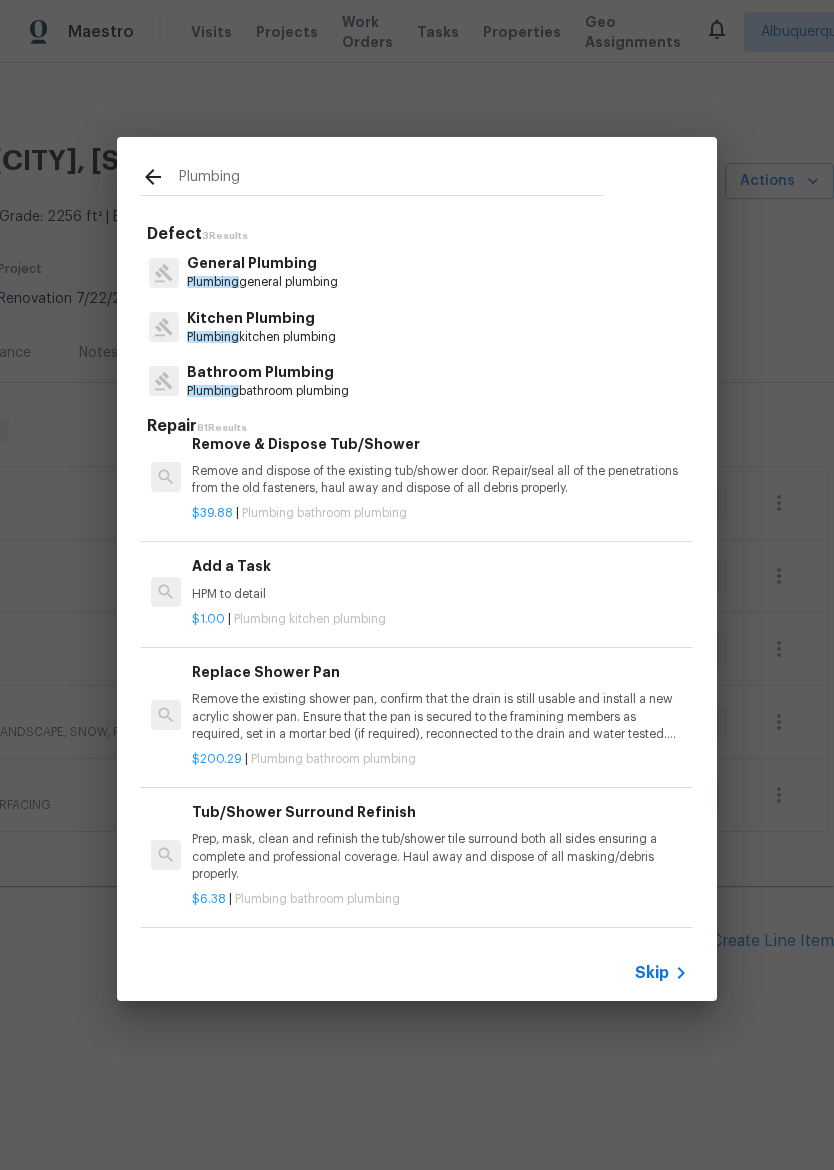 scroll, scrollTop: 1458, scrollLeft: 0, axis: vertical 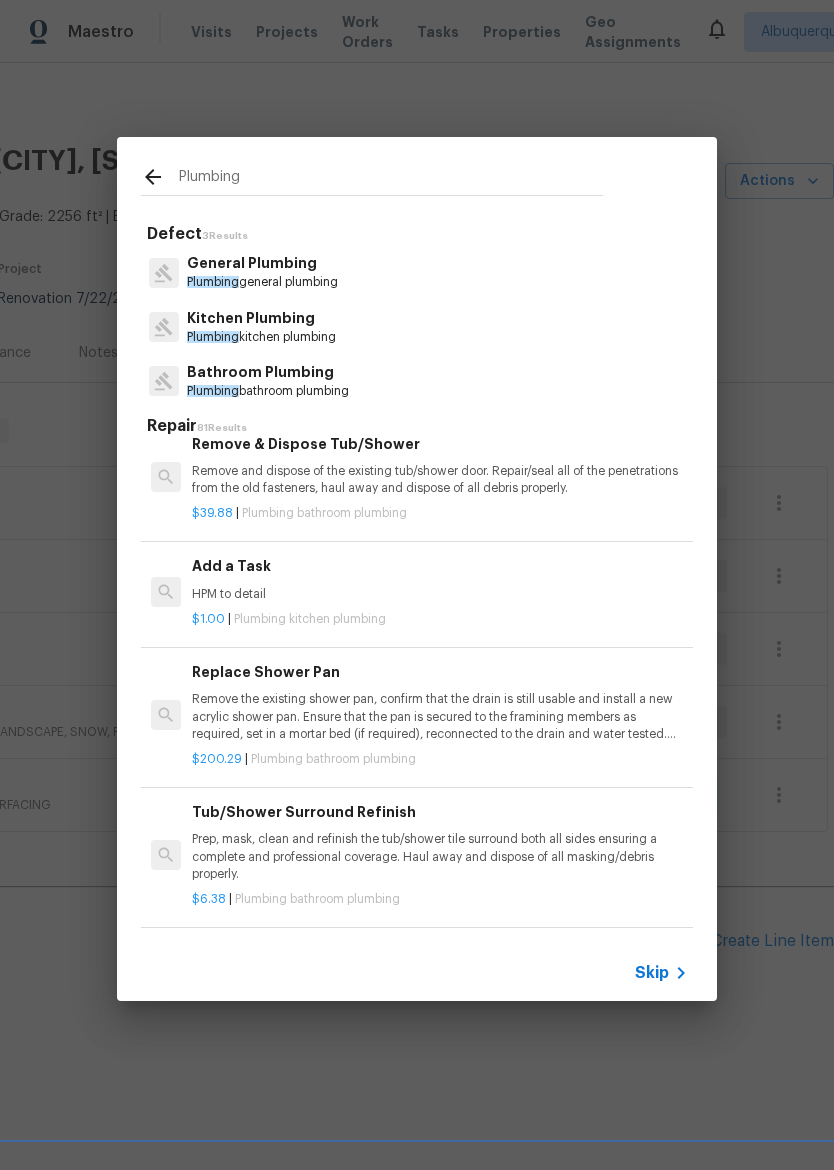 click on "HPM to detail" at bounding box center (440, 594) 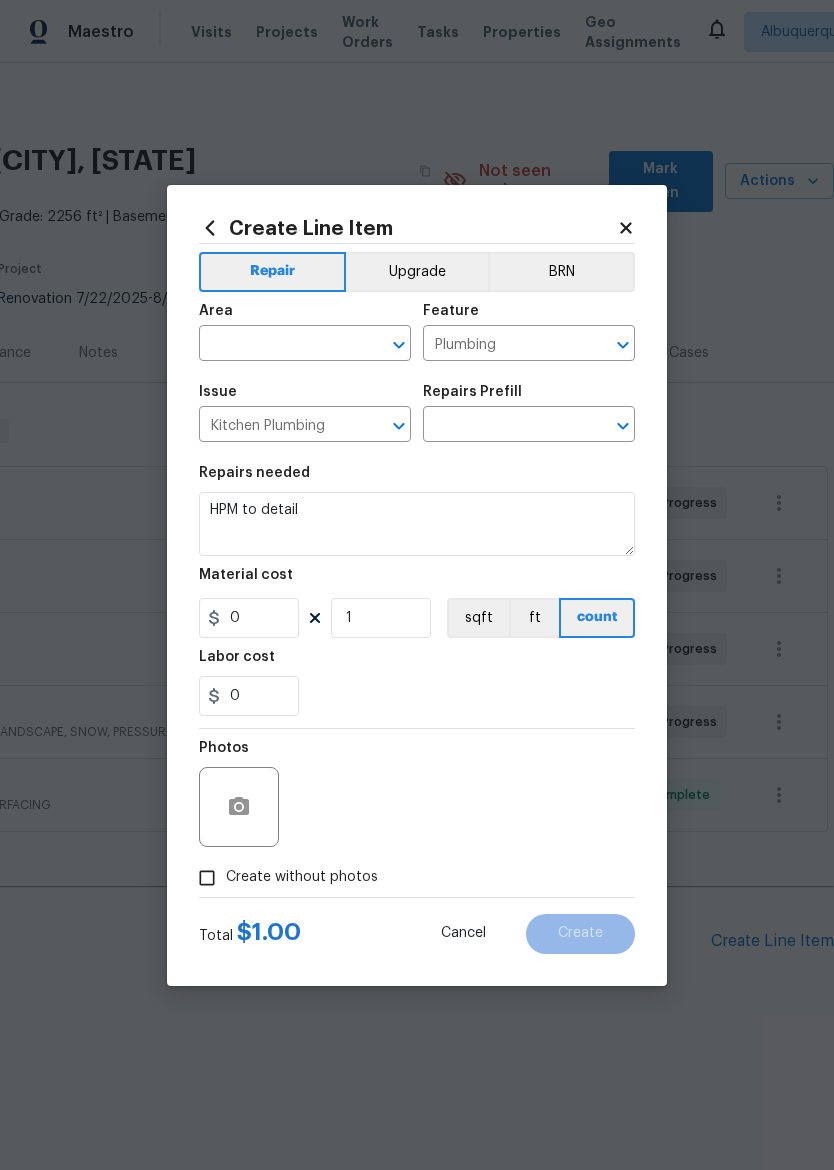 type on "Add a Task $1.00" 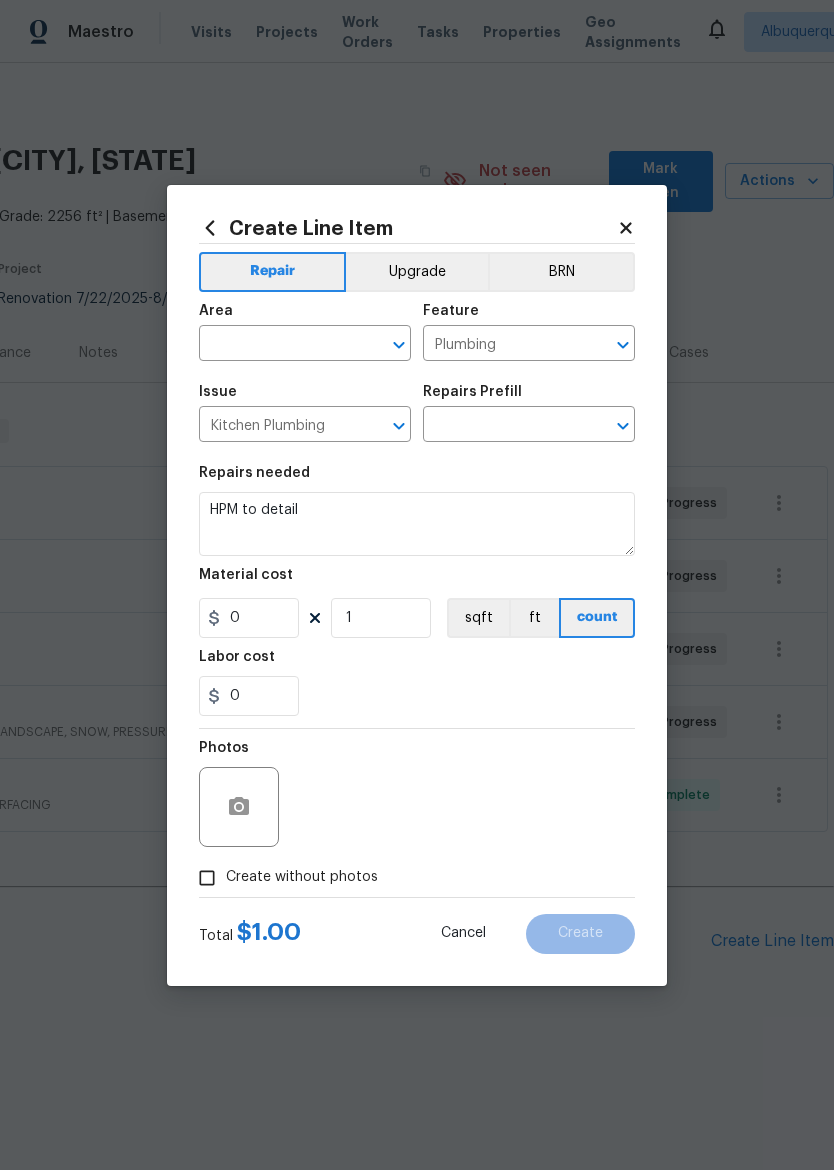 type on "1" 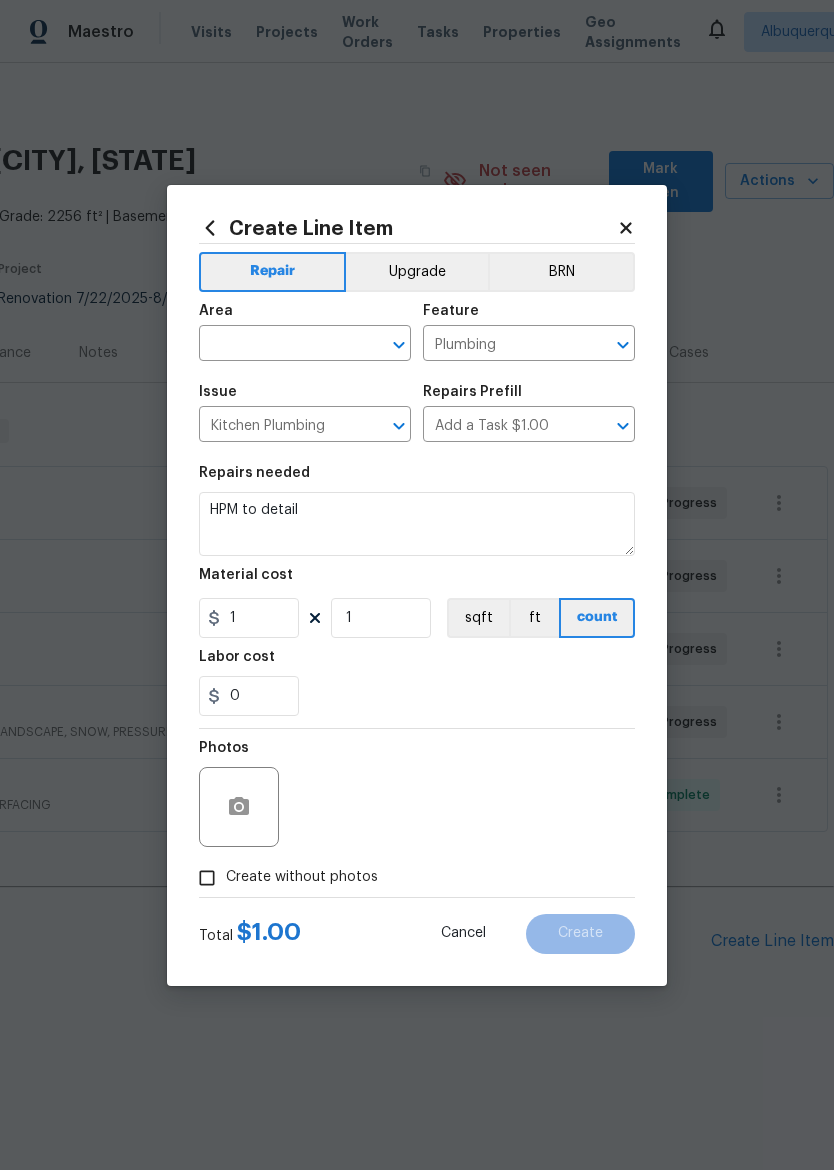 click at bounding box center [277, 345] 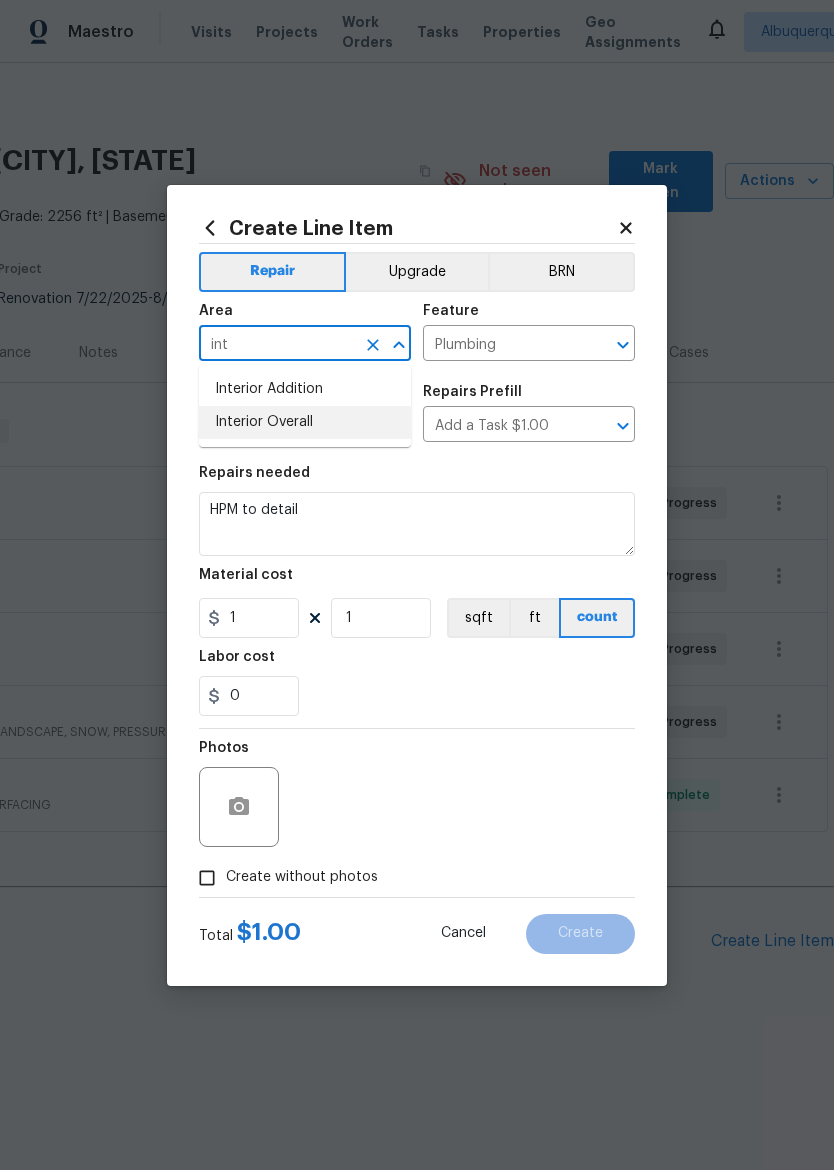 click on "Interior Overall" at bounding box center [305, 422] 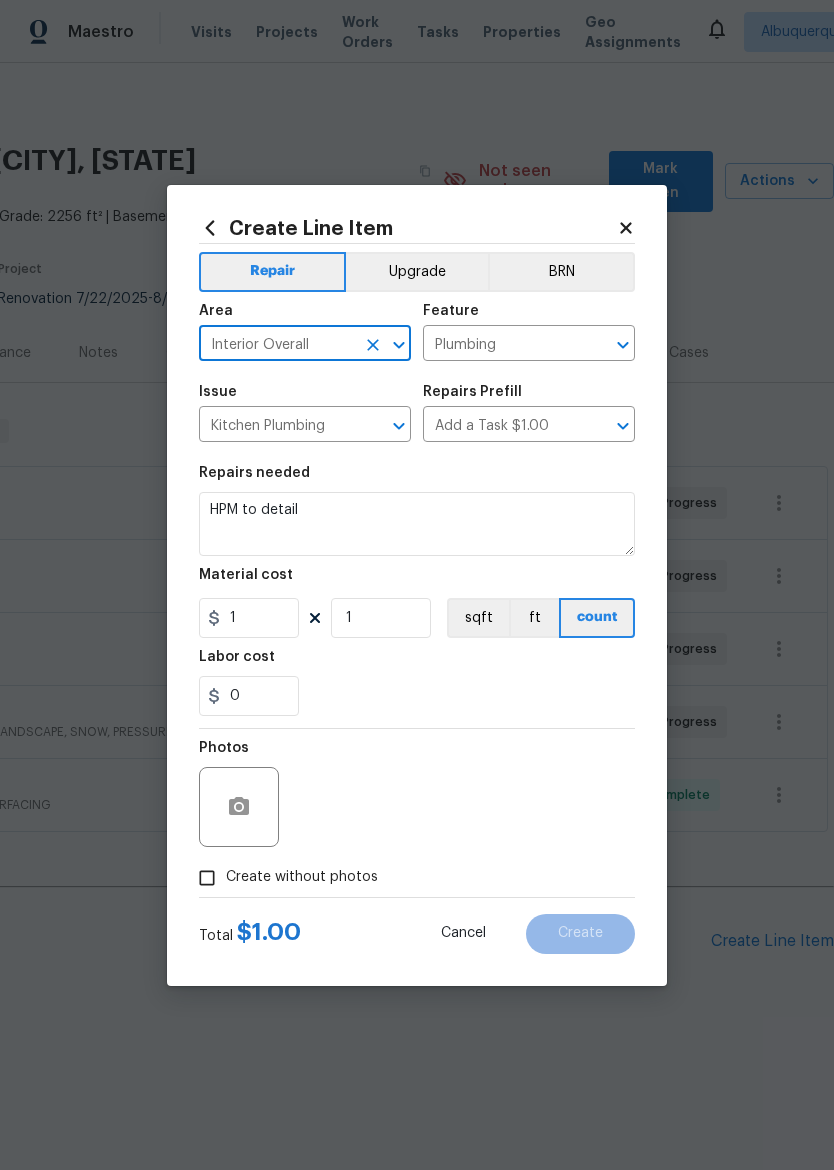 click at bounding box center (373, 426) 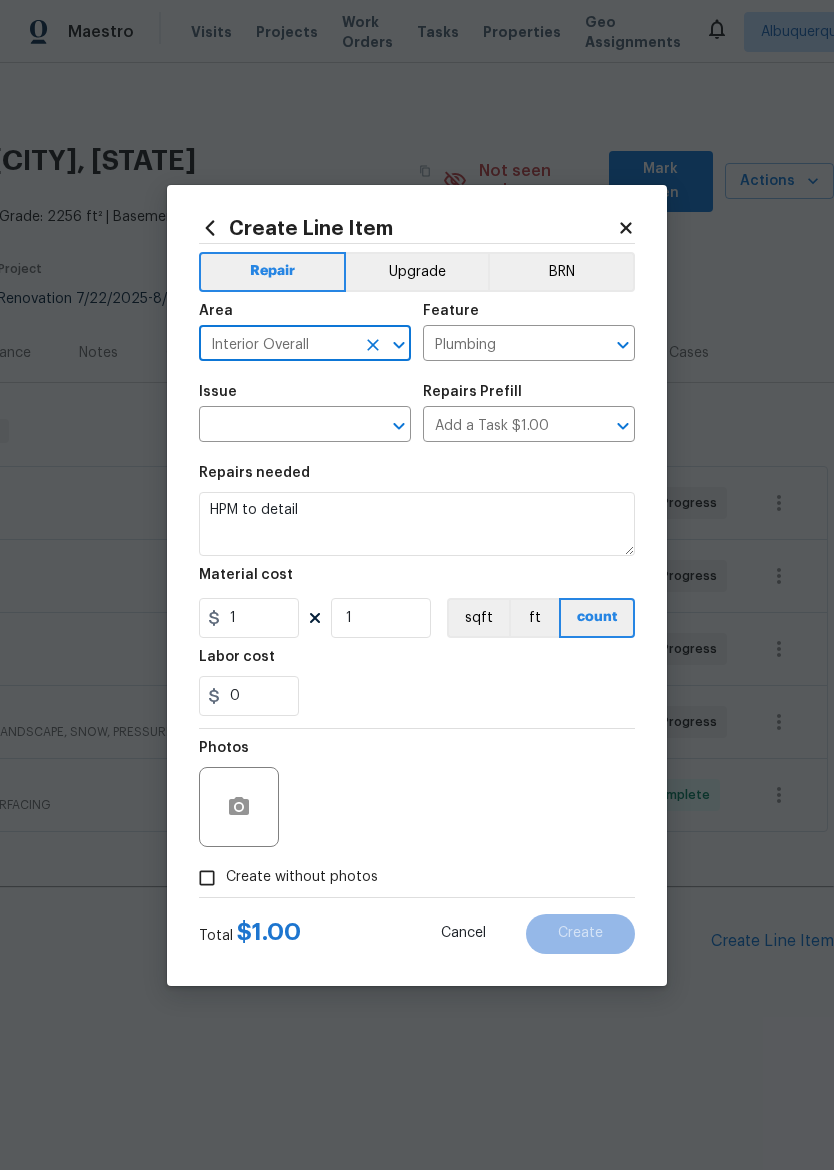type 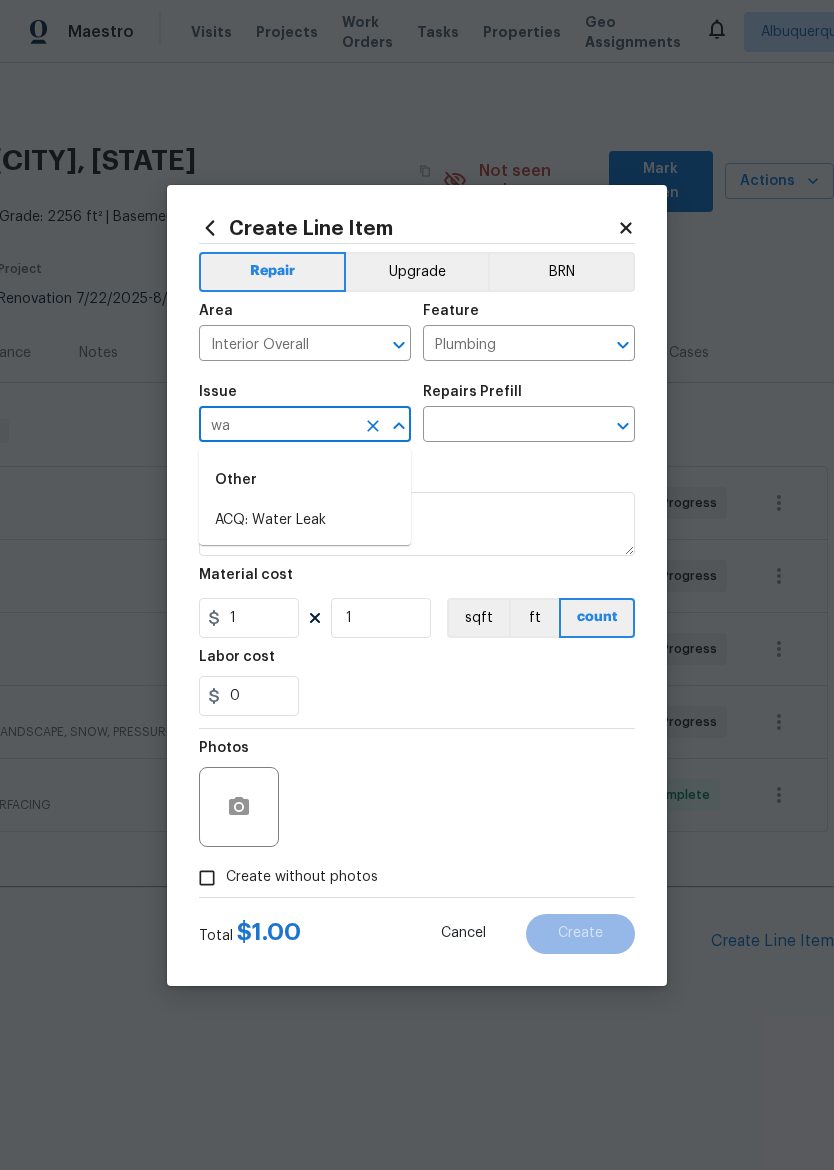 type on "w" 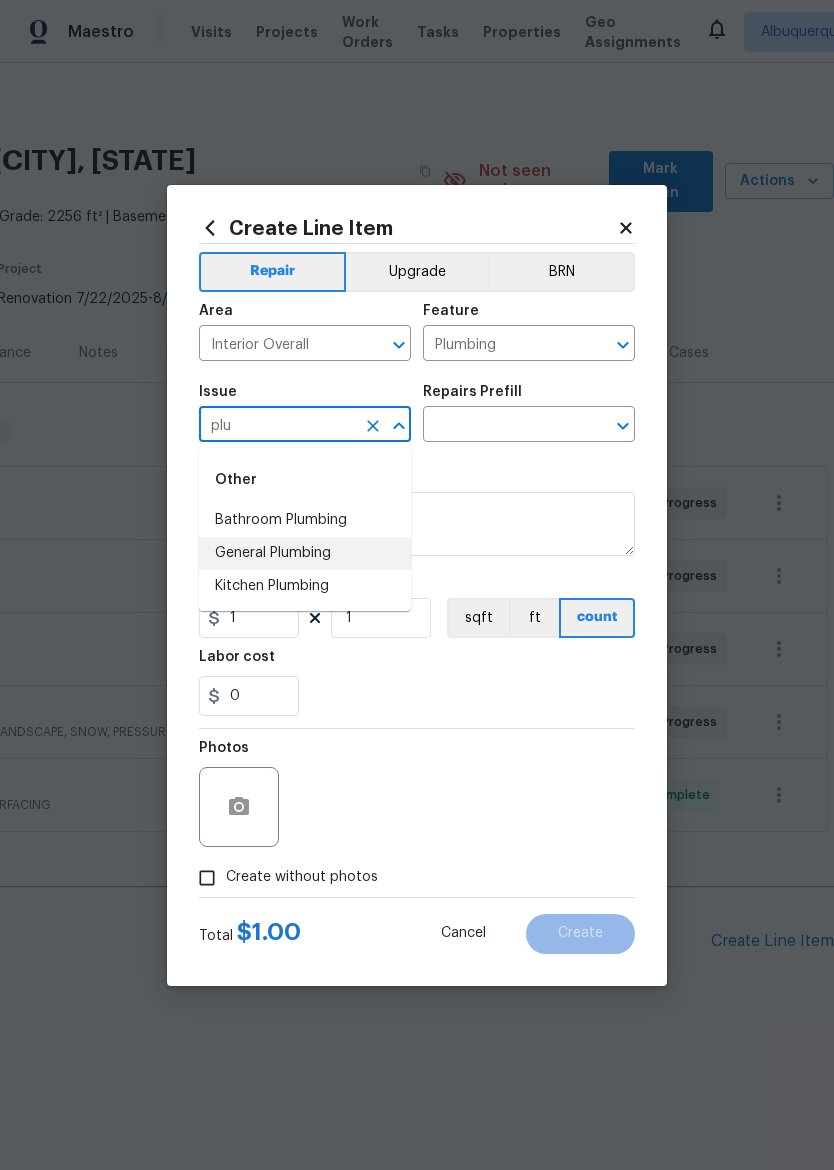 click on "General Plumbing" at bounding box center (305, 553) 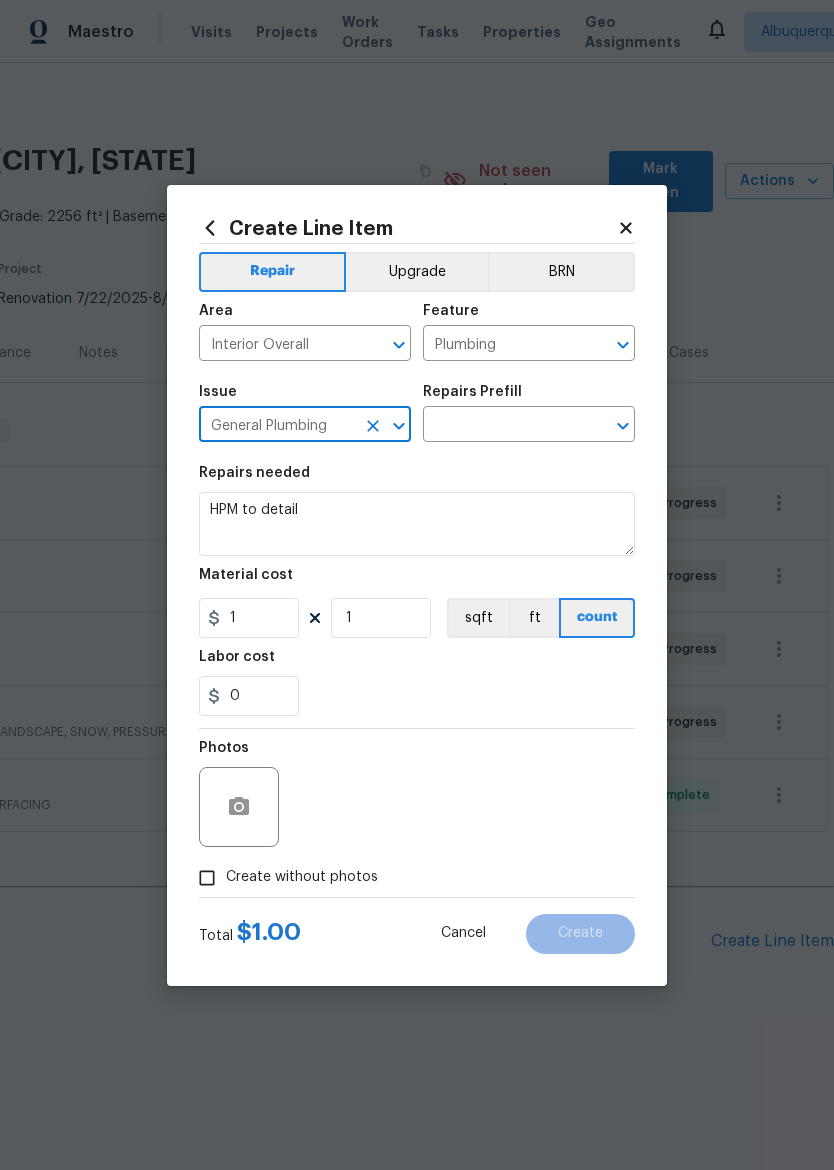 click at bounding box center (501, 426) 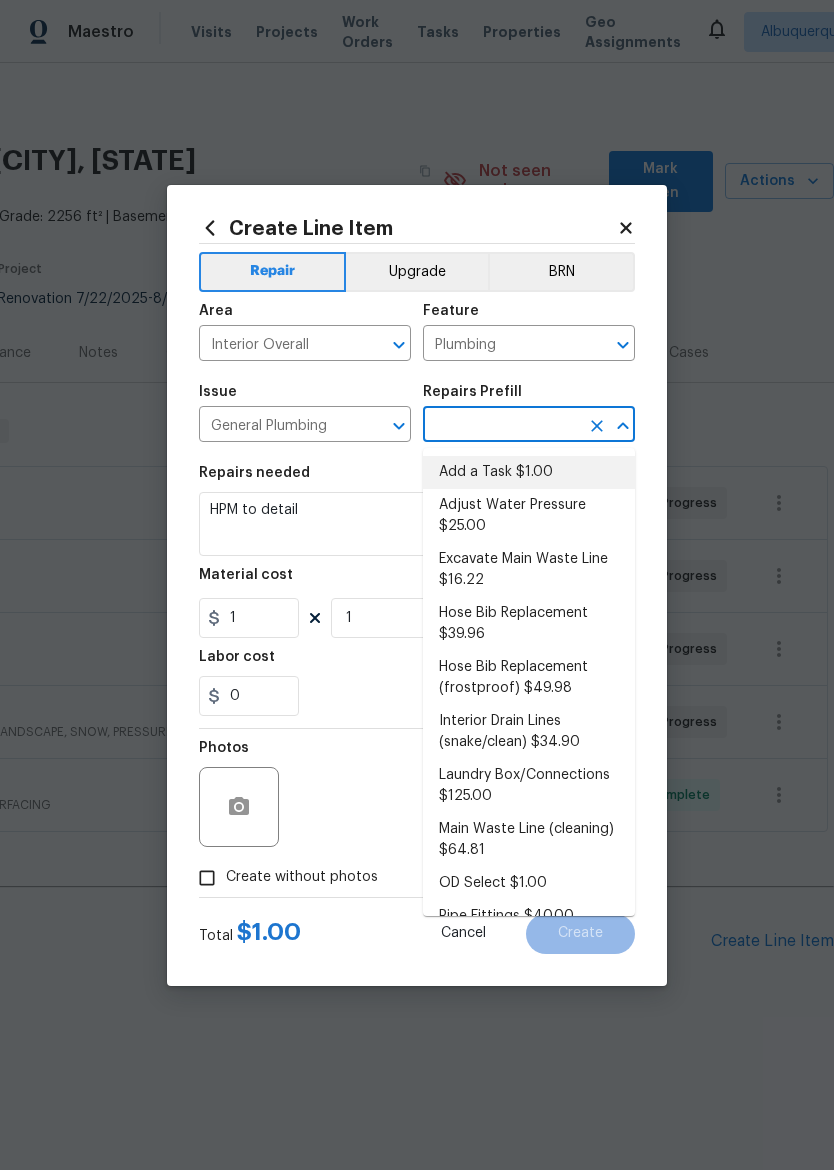 click on "Add a Task $1.00" at bounding box center [529, 472] 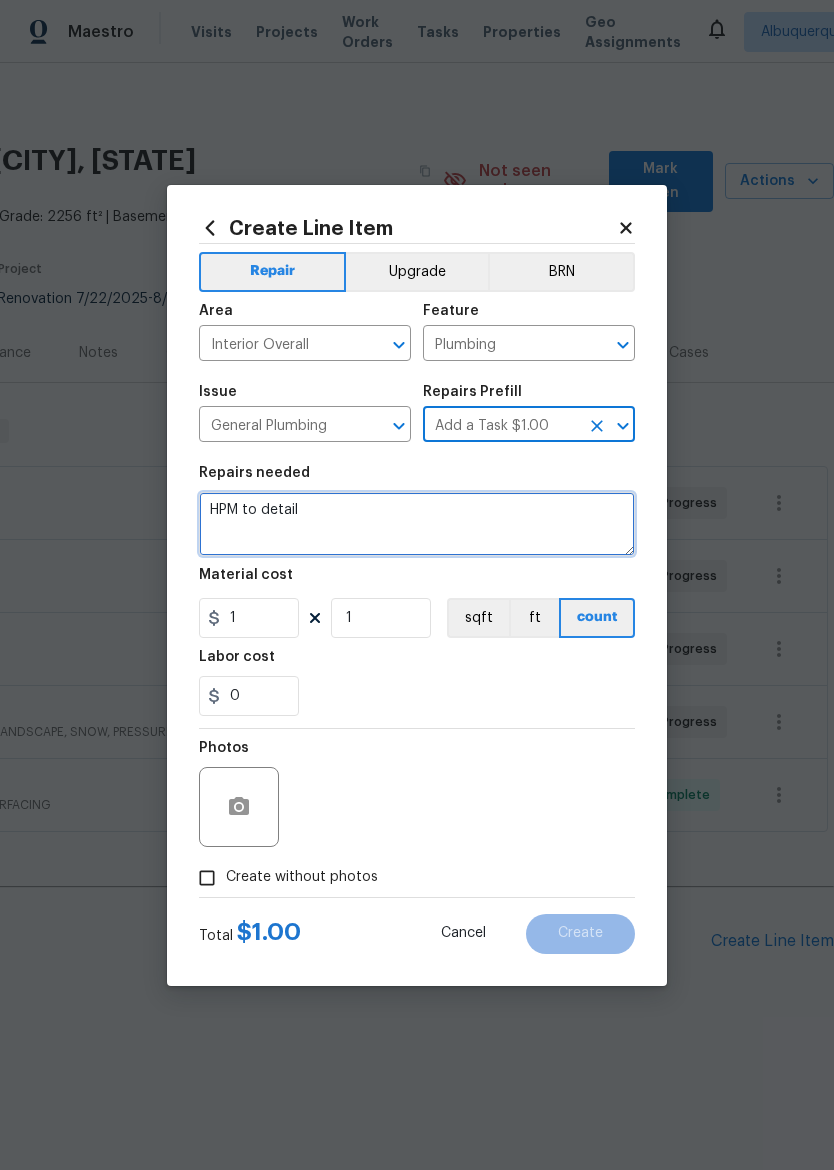 click on "HPM to detail" at bounding box center (417, 524) 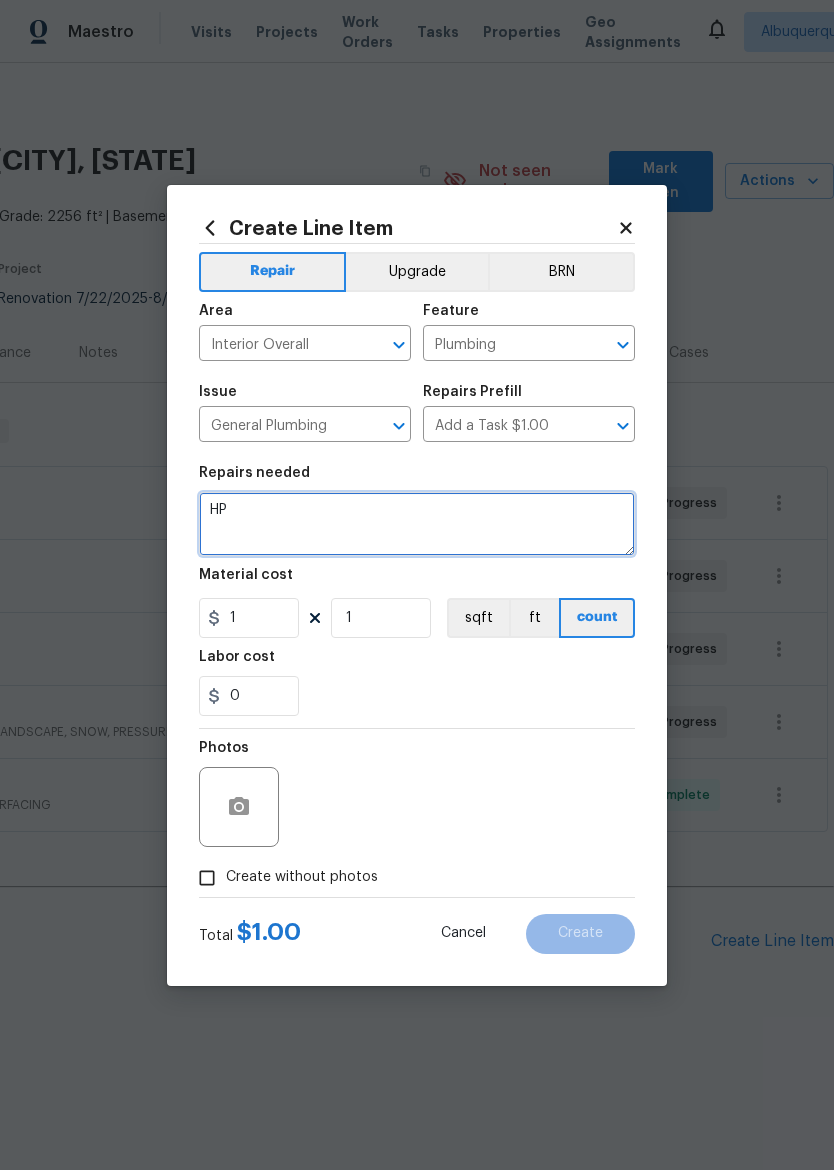 type on "H" 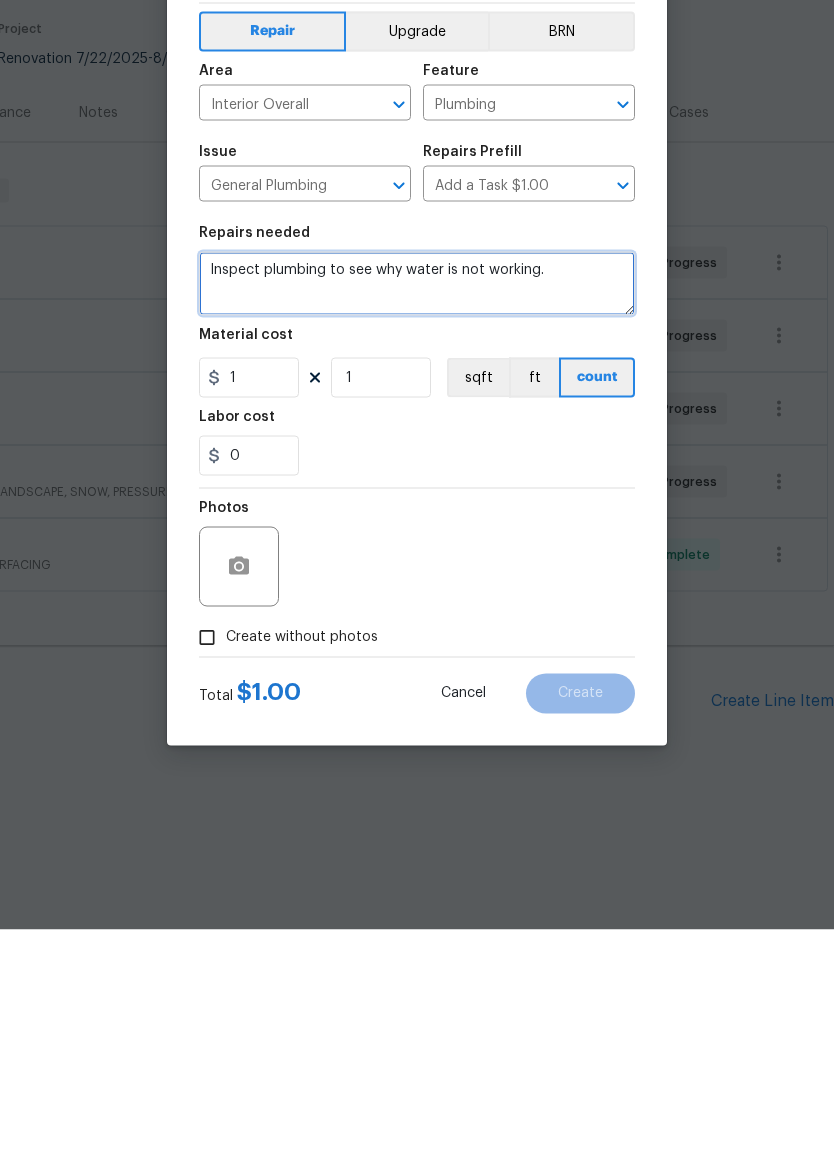 type on "Inspect plumbing to see why water is not working." 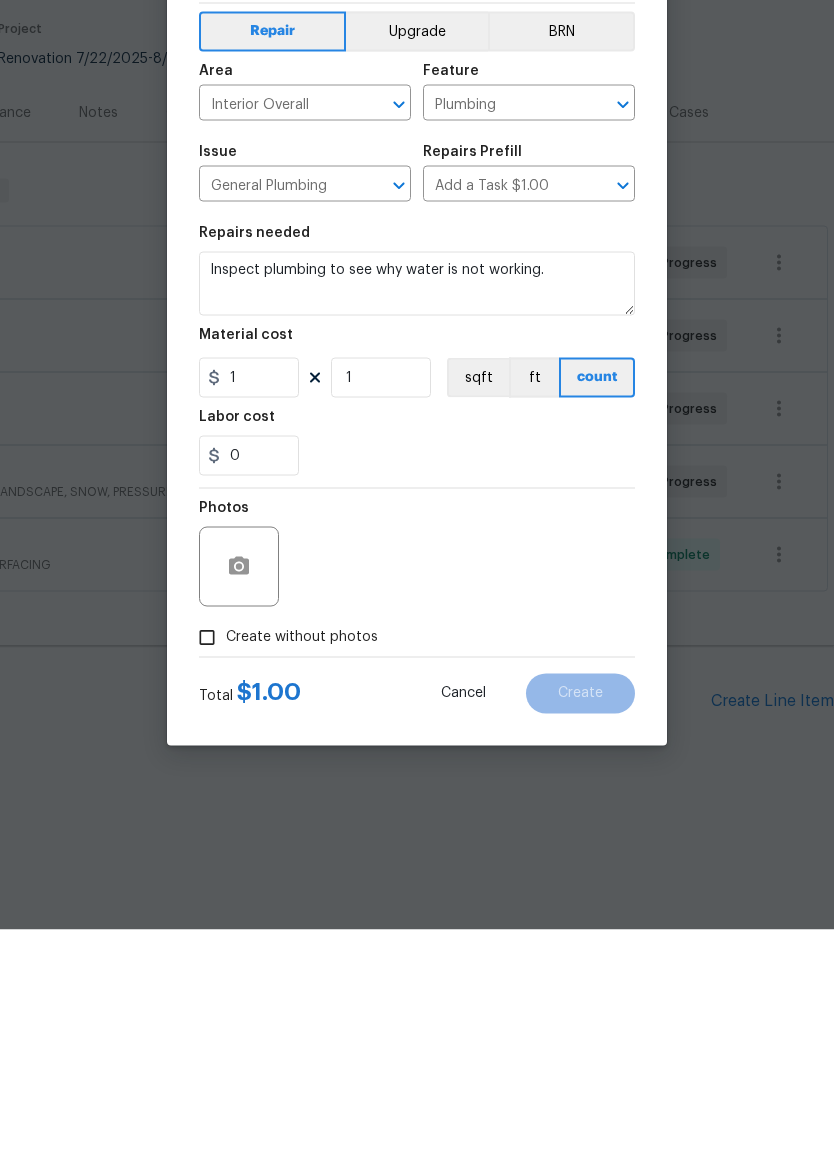 click on "Create without photos" at bounding box center (283, 878) 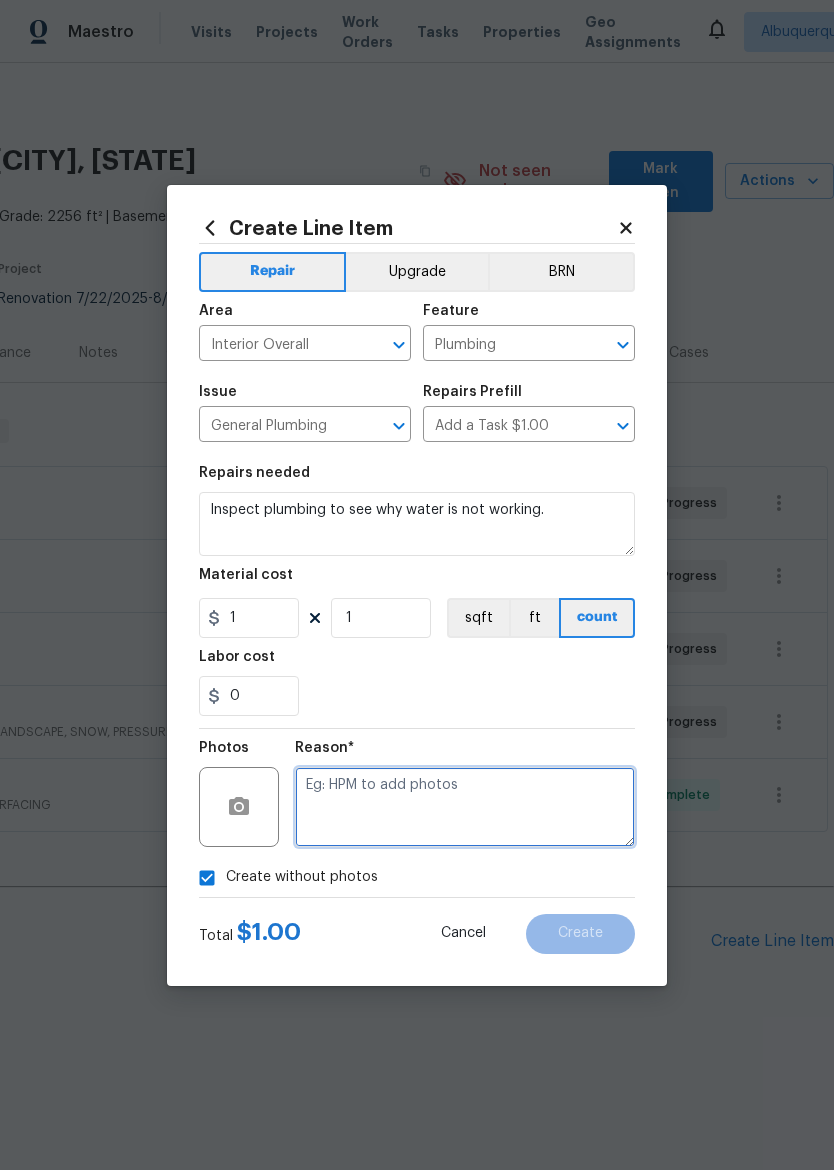 click at bounding box center [465, 807] 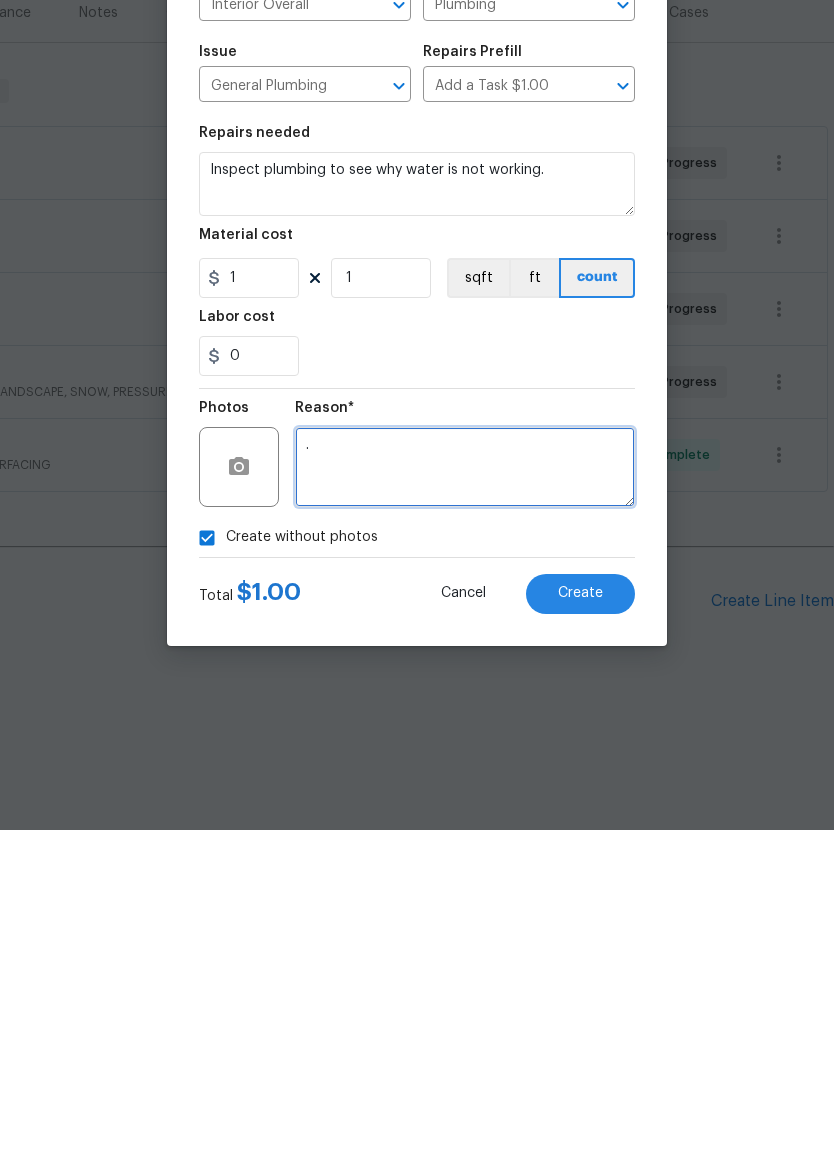 type on "." 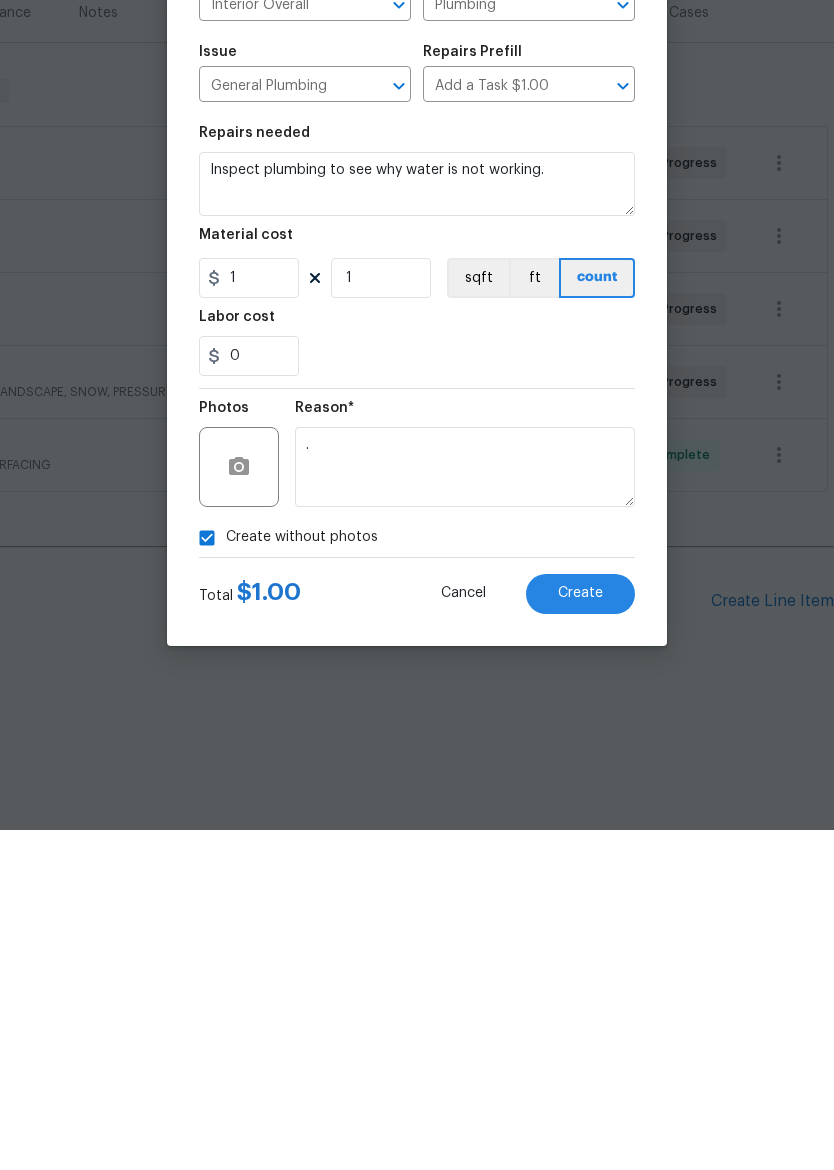 click on "Create" at bounding box center (580, 934) 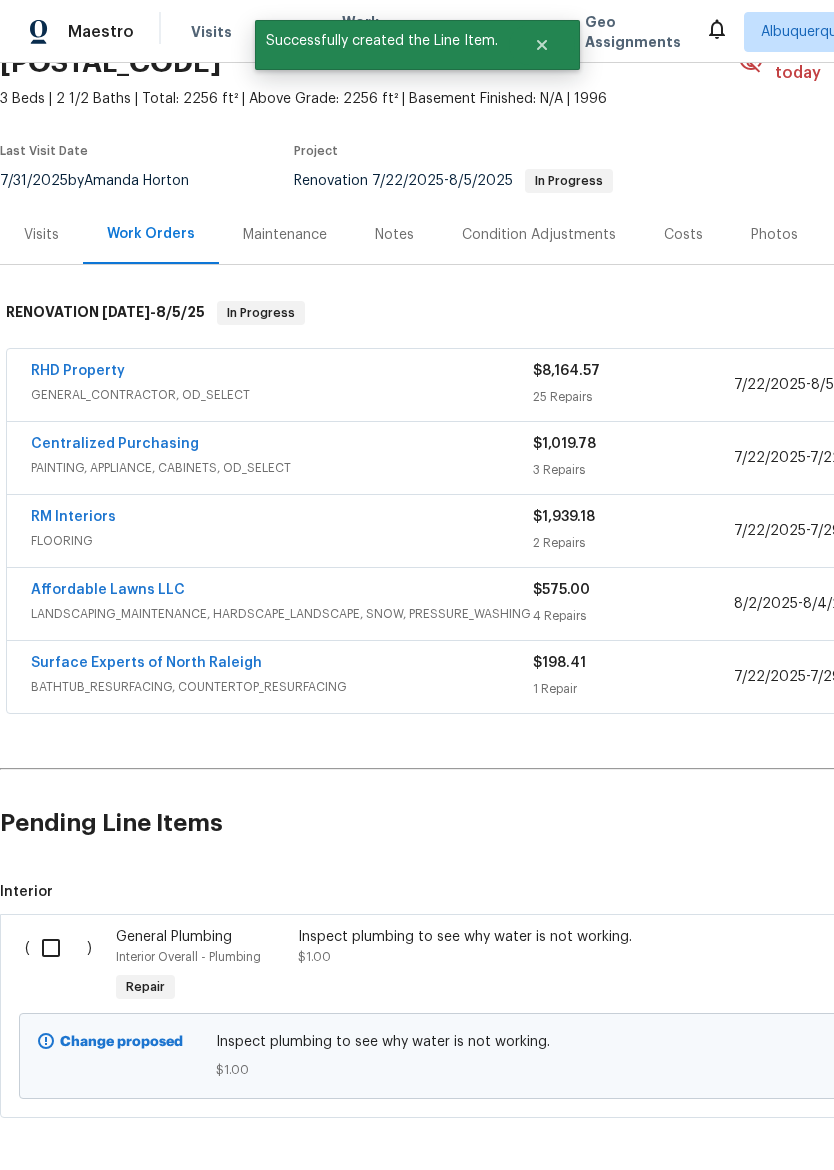 scroll, scrollTop: 122, scrollLeft: 0, axis: vertical 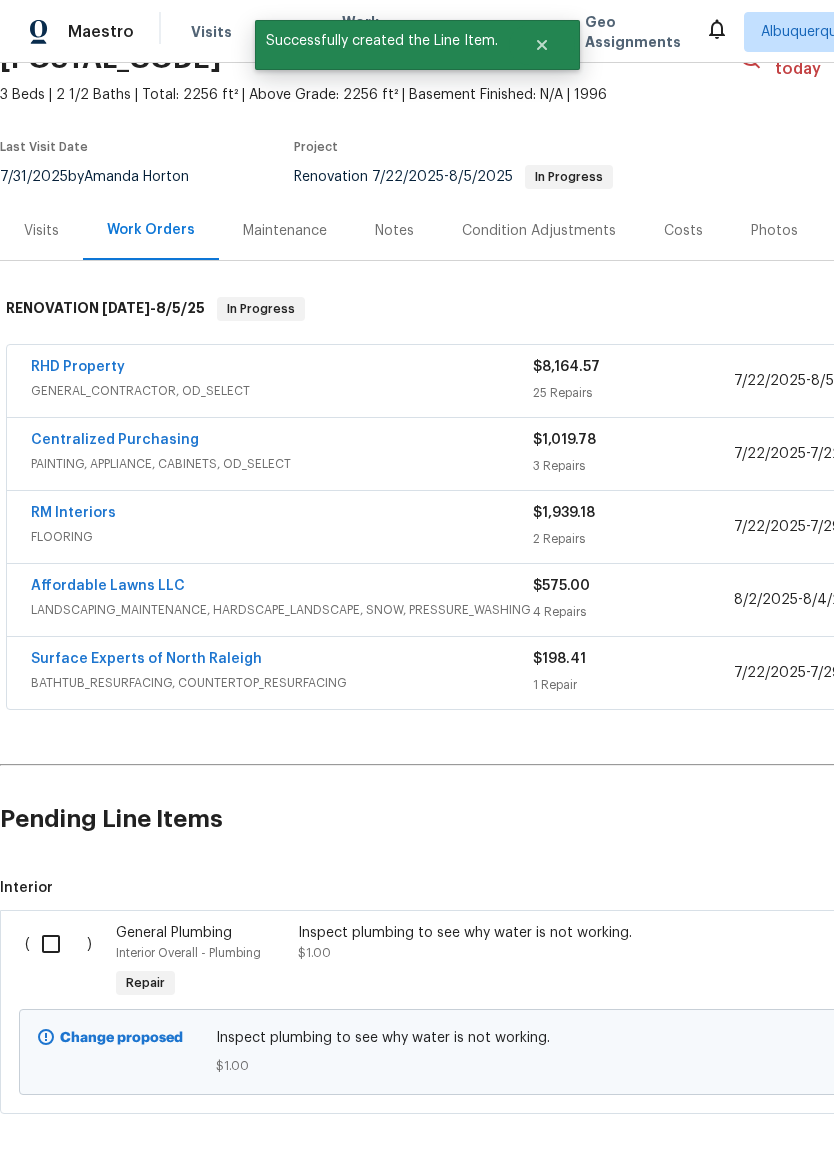 click at bounding box center (58, 944) 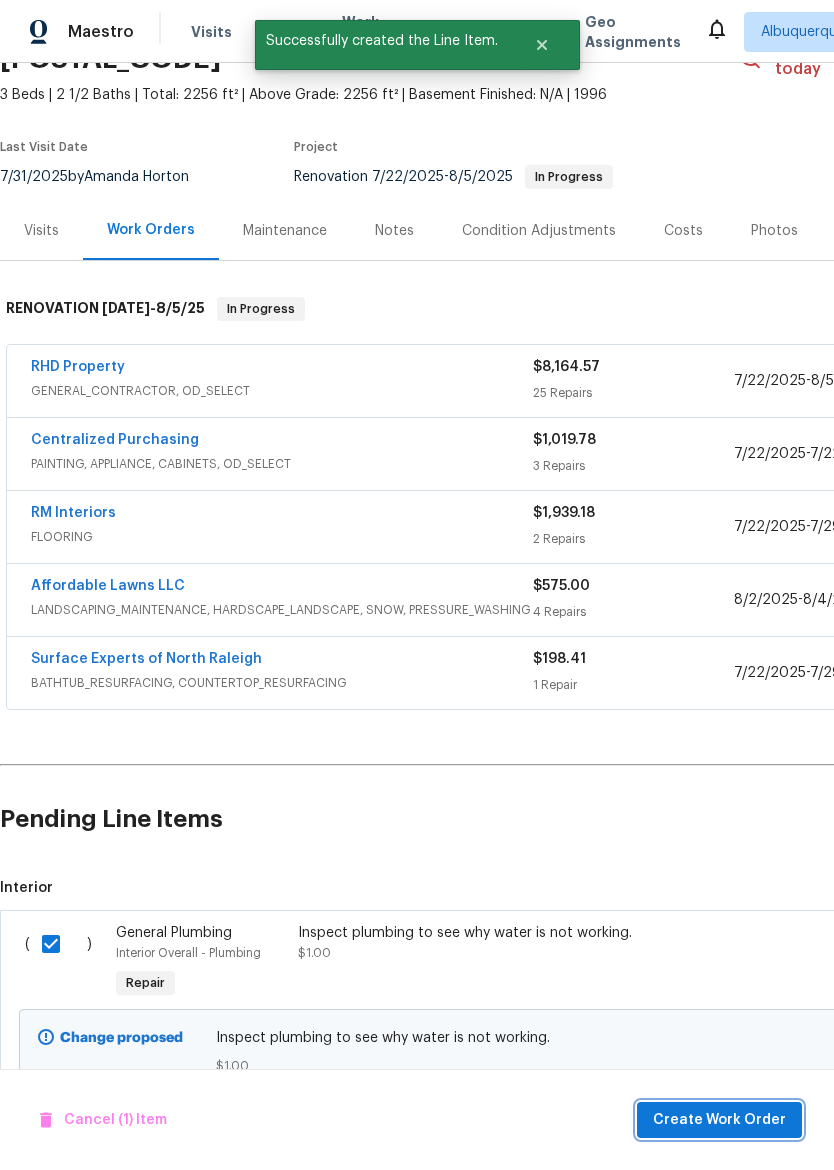 click on "Create Work Order" at bounding box center [719, 1120] 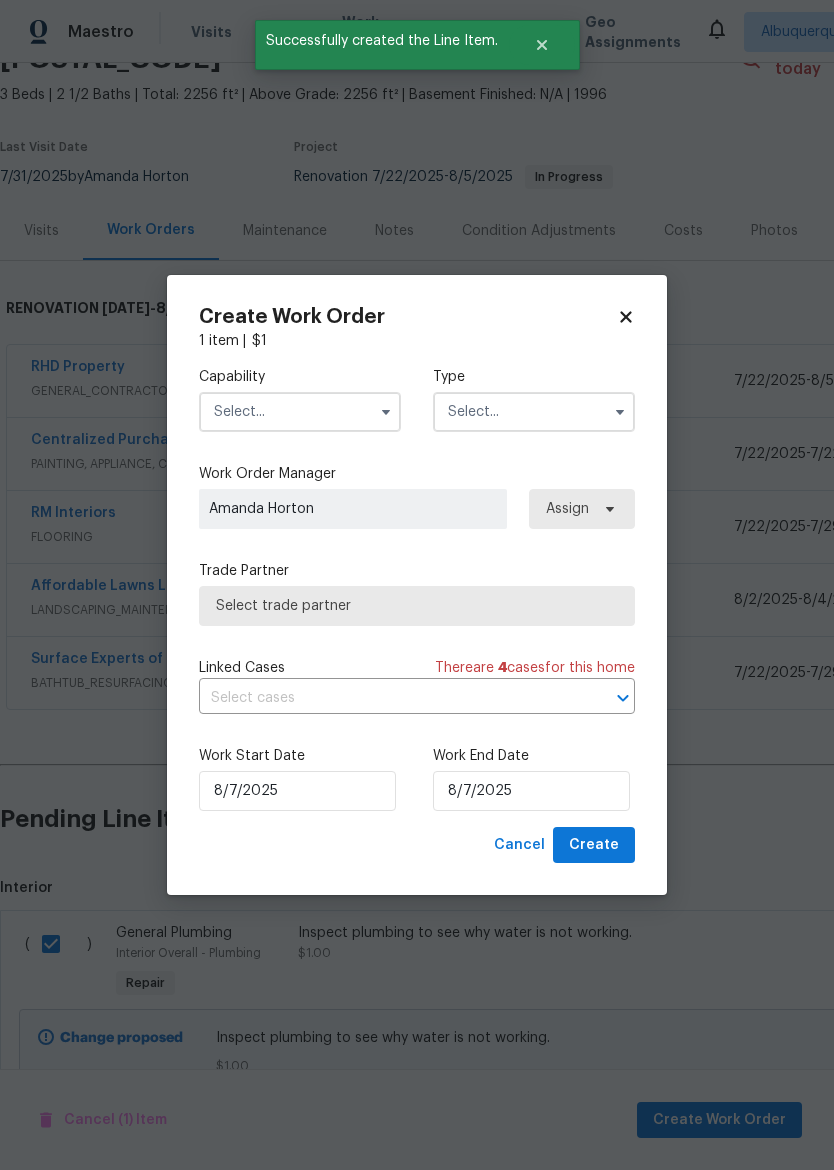 click on "Capability" at bounding box center (300, 377) 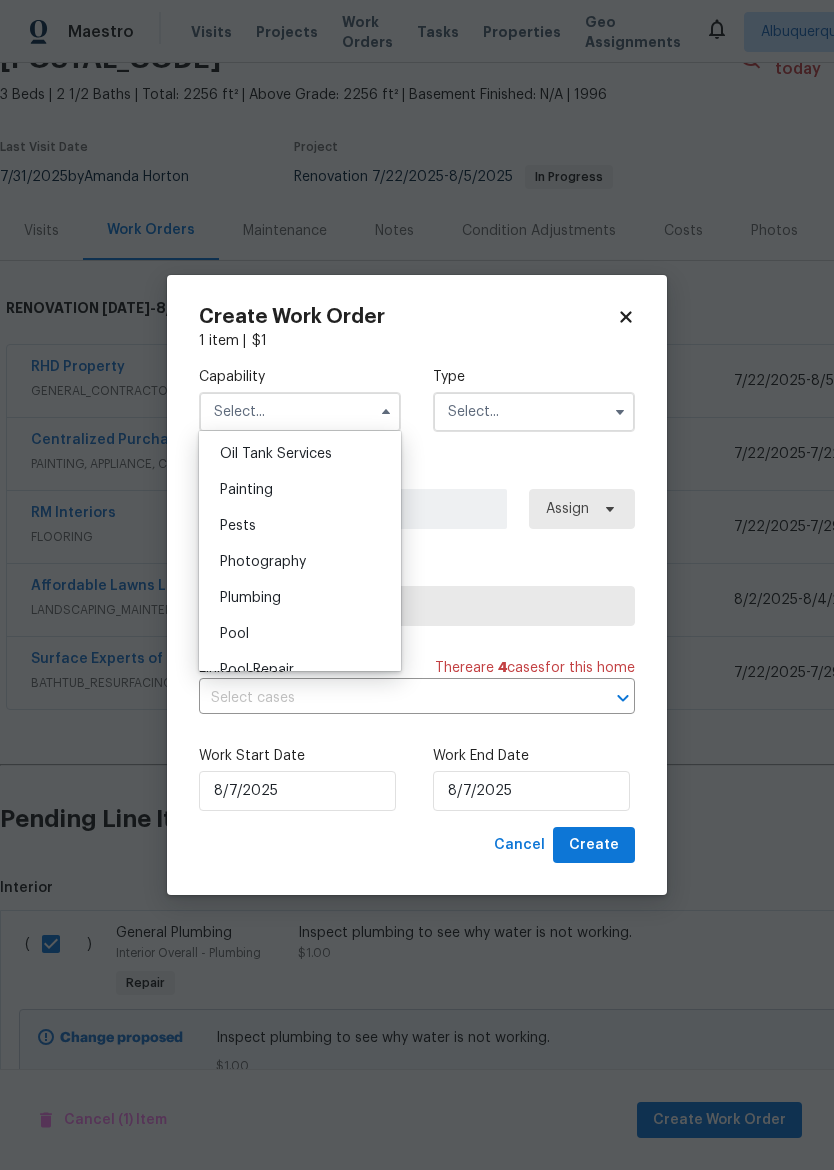 scroll, scrollTop: 1680, scrollLeft: 0, axis: vertical 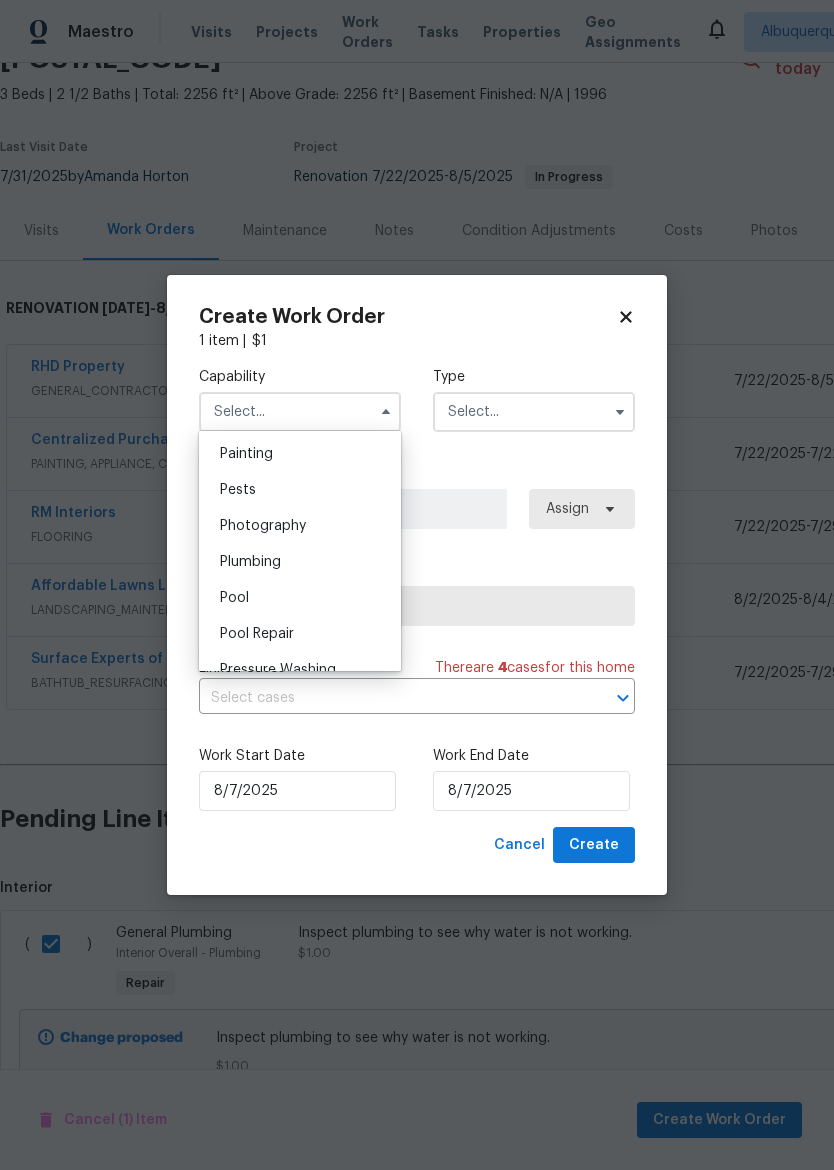 click on "Plumbing" at bounding box center [300, 562] 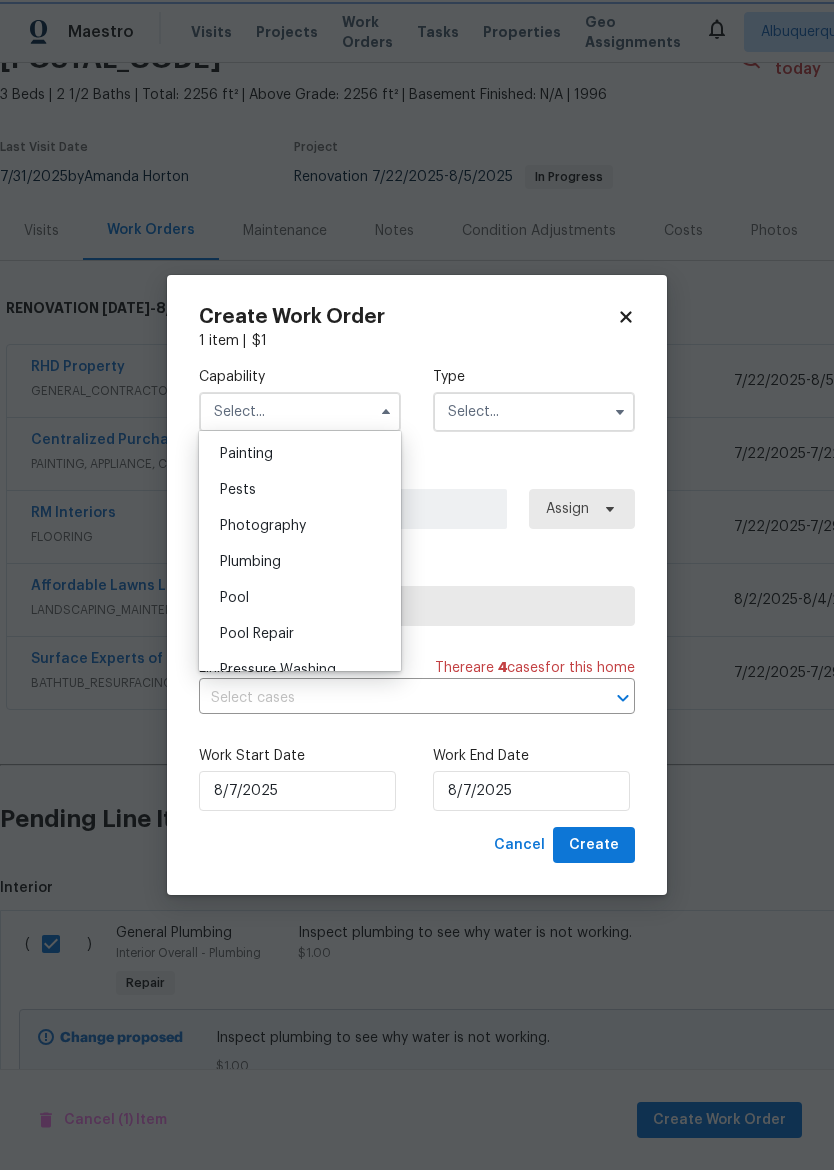 type on "Plumbing" 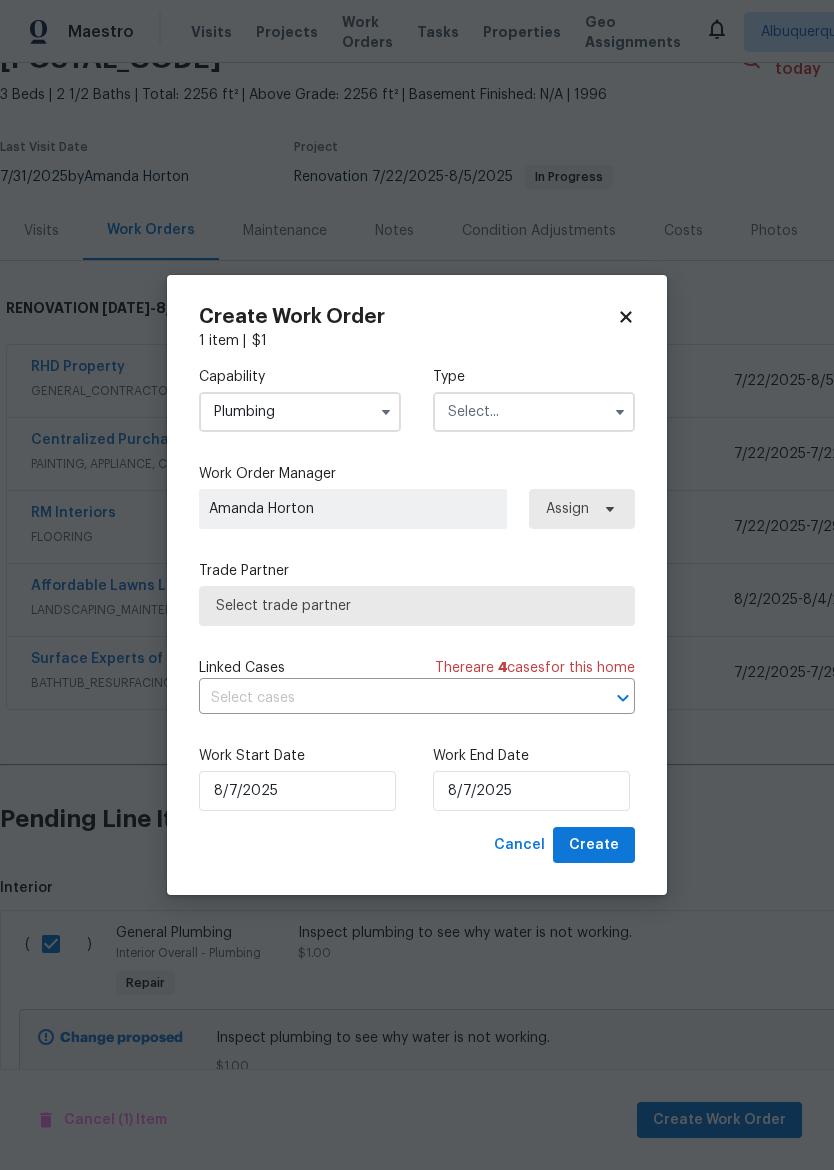 click at bounding box center [534, 412] 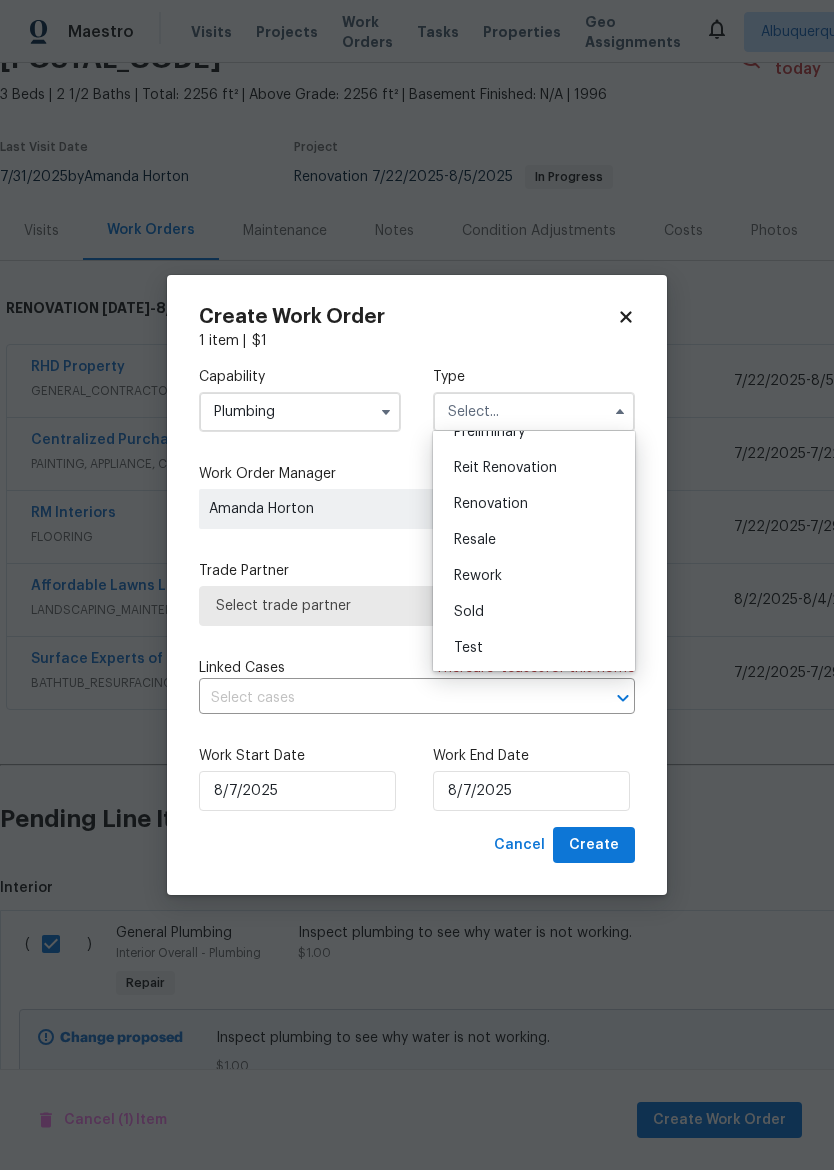 scroll, scrollTop: 454, scrollLeft: 0, axis: vertical 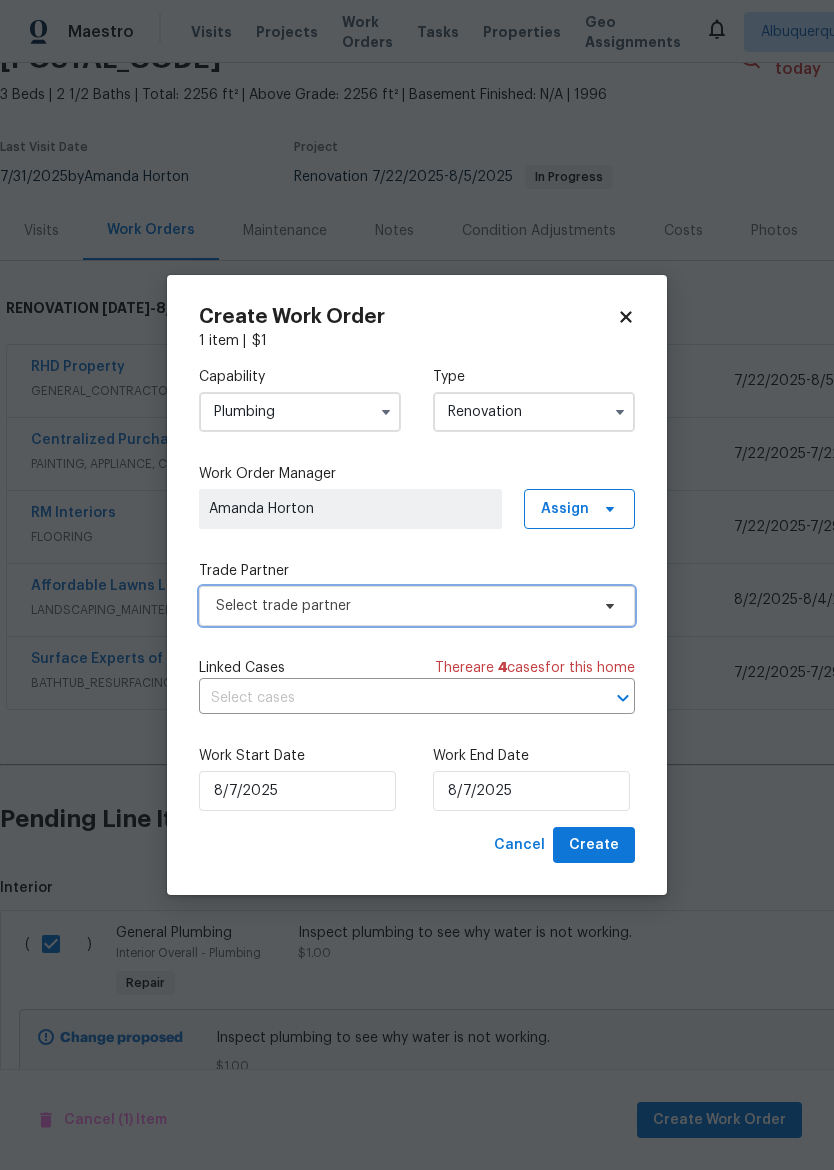 click on "Select trade partner" at bounding box center (402, 606) 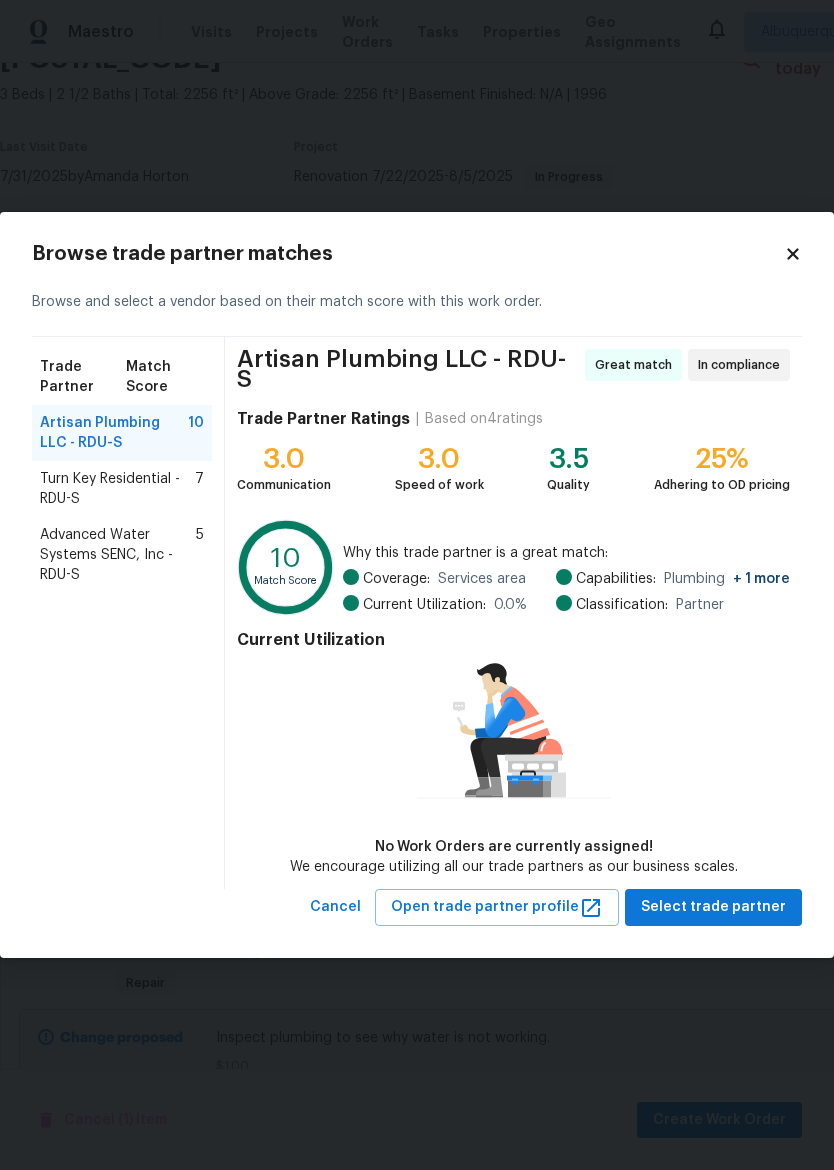 click on "Artisan Plumbing LLC - RDU-S" at bounding box center (114, 433) 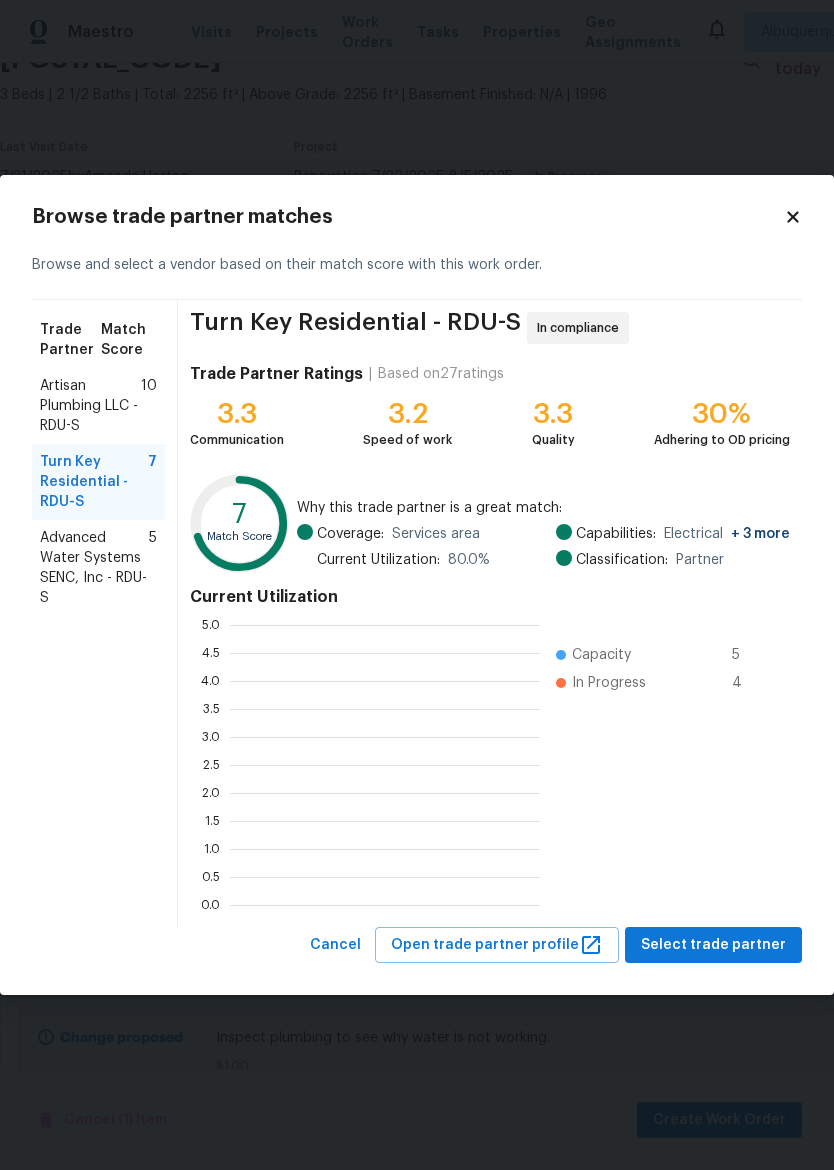 scroll, scrollTop: 2, scrollLeft: 2, axis: both 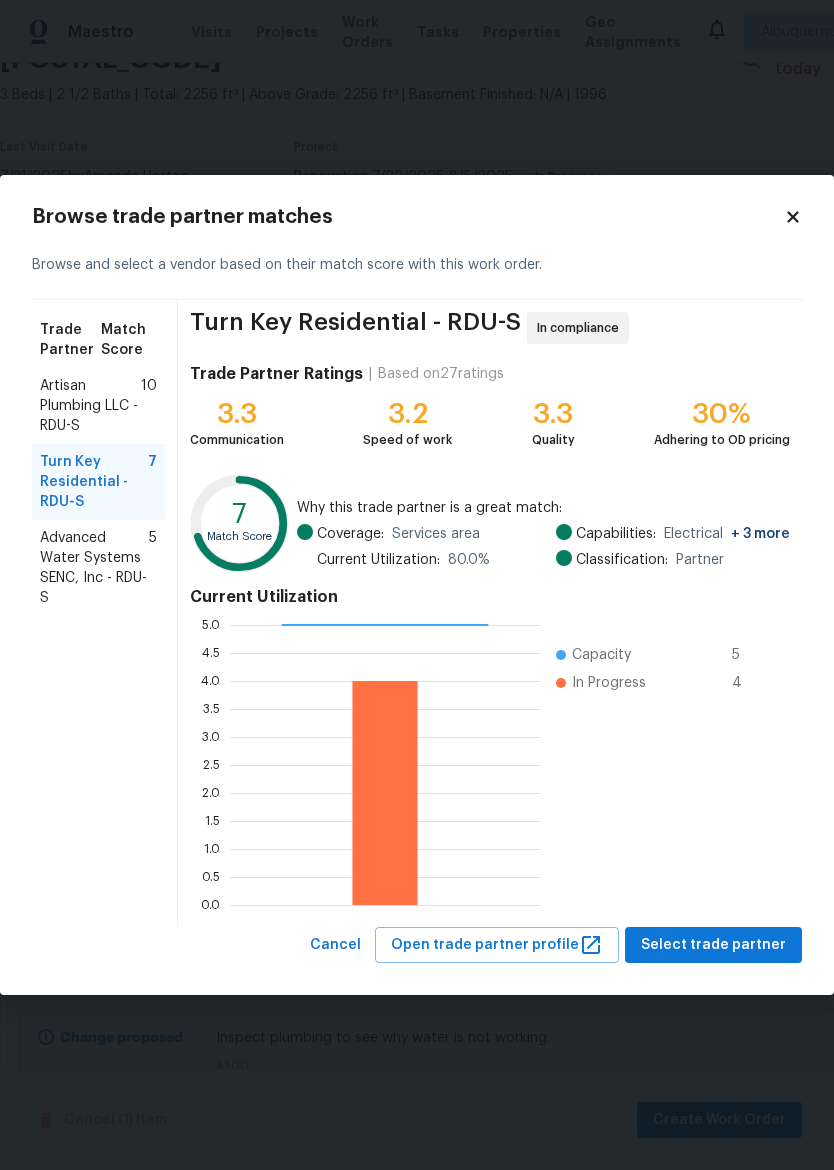 click on "Advanced Water Systems SENC, Inc - RDU-S" at bounding box center [94, 568] 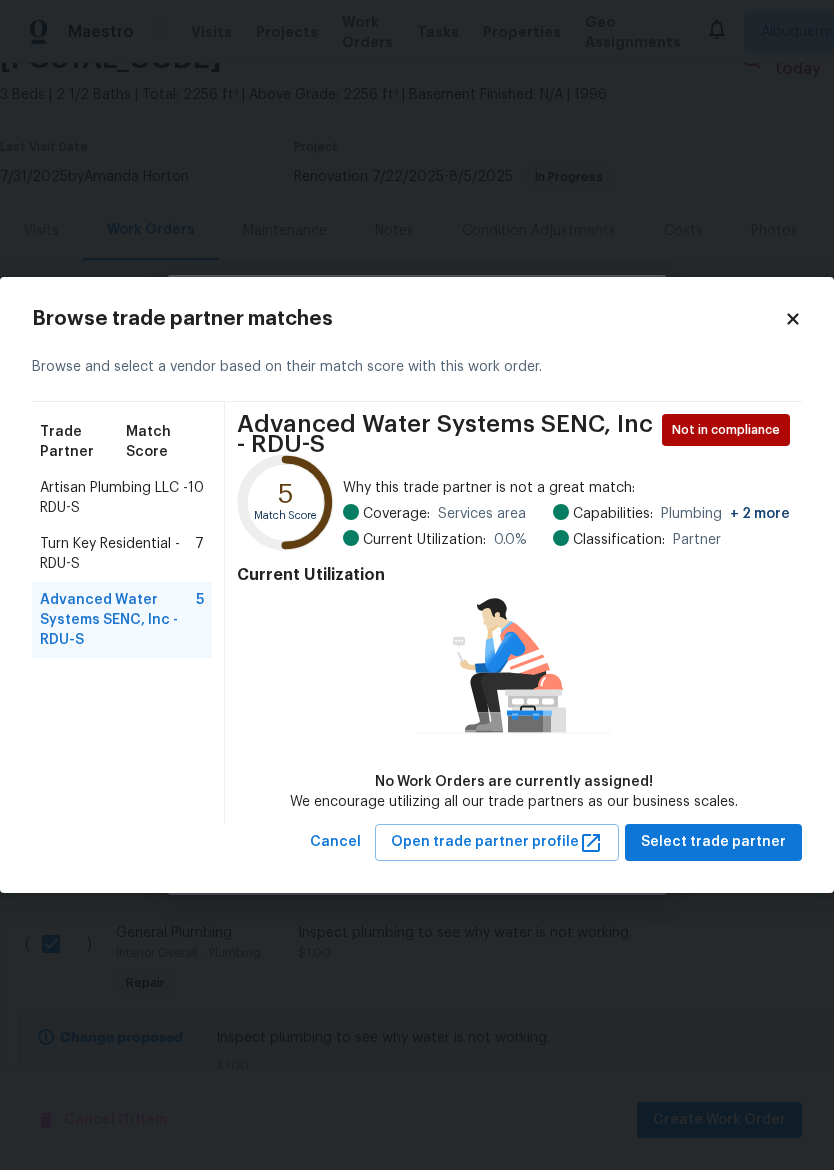 click on "Artisan Plumbing LLC - RDU-S" at bounding box center (114, 498) 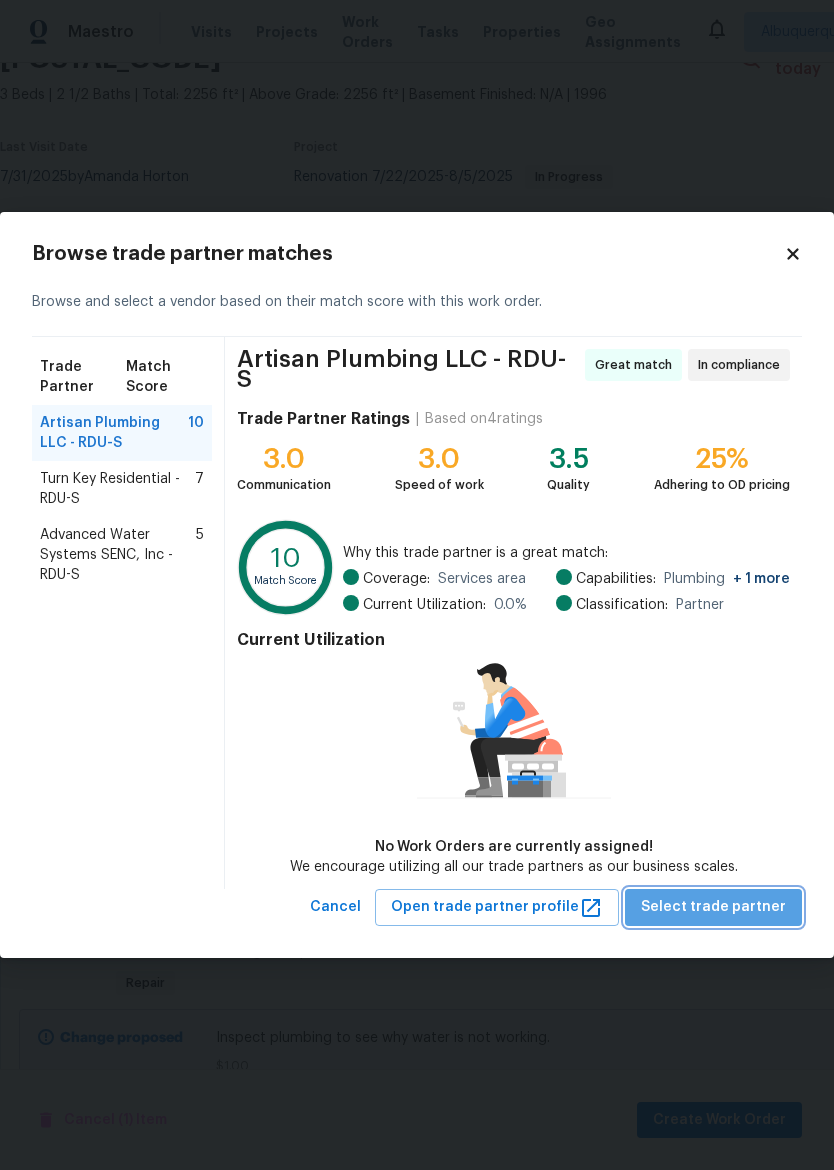 click on "Select trade partner" at bounding box center (713, 907) 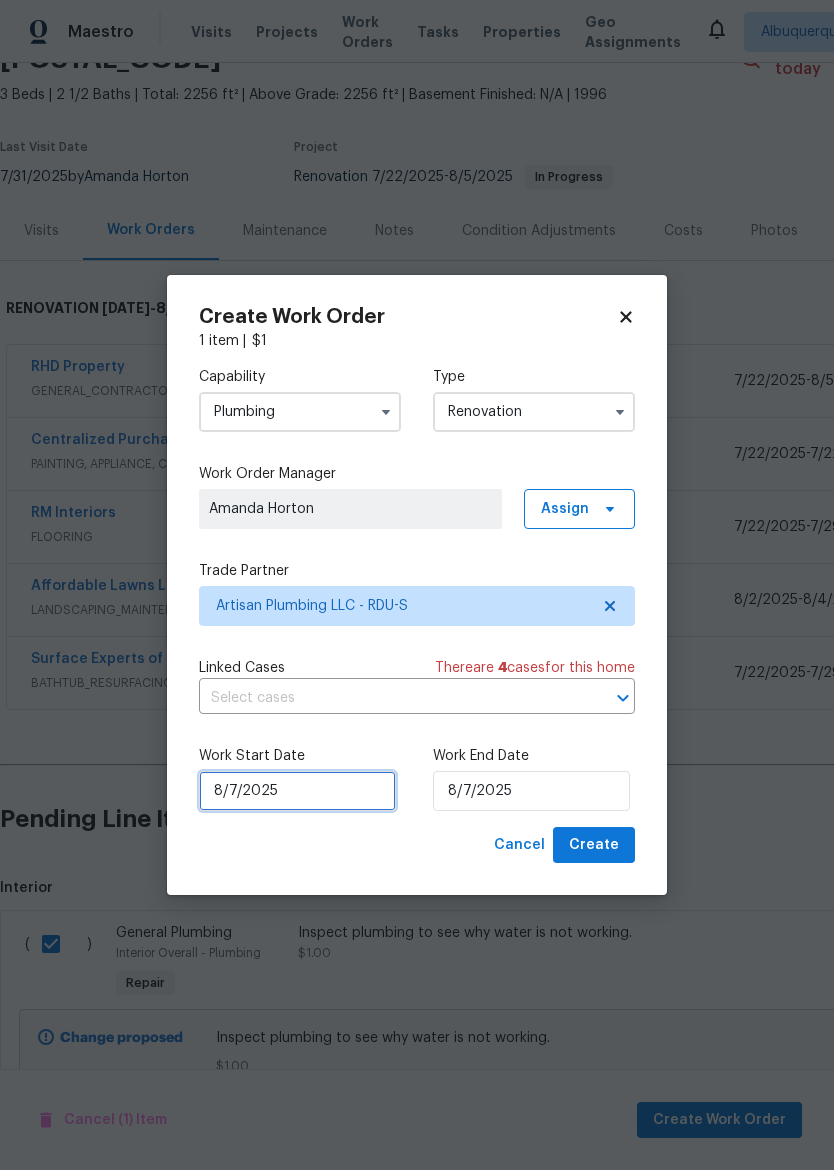 click on "8/7/2025" at bounding box center (297, 791) 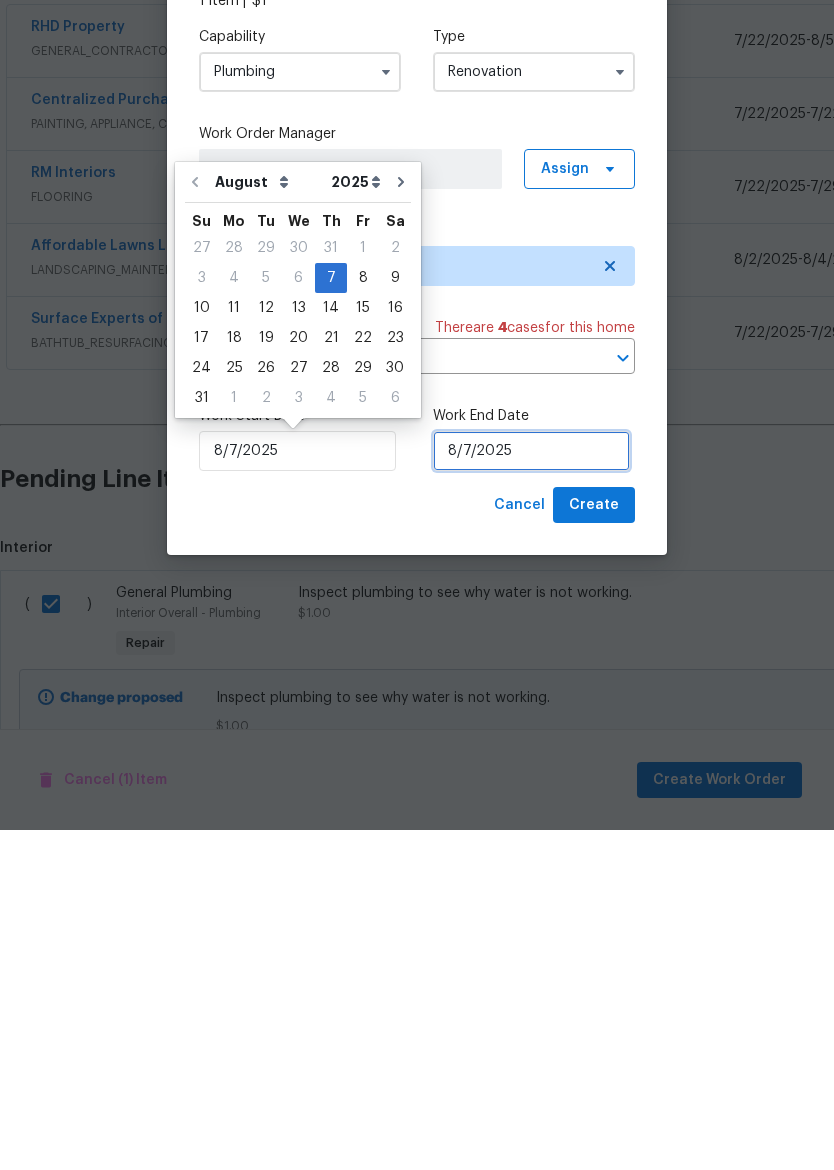 click on "8/7/2025" at bounding box center [531, 791] 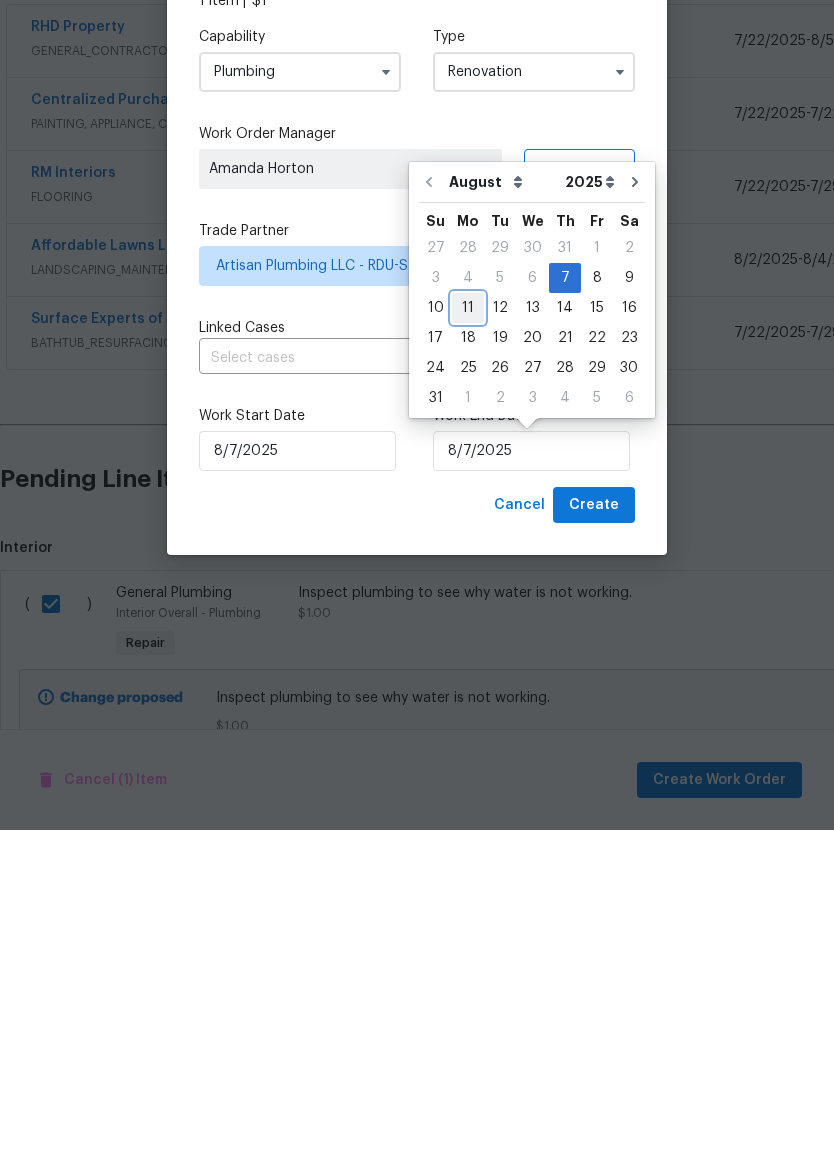 click on "11" at bounding box center (468, 648) 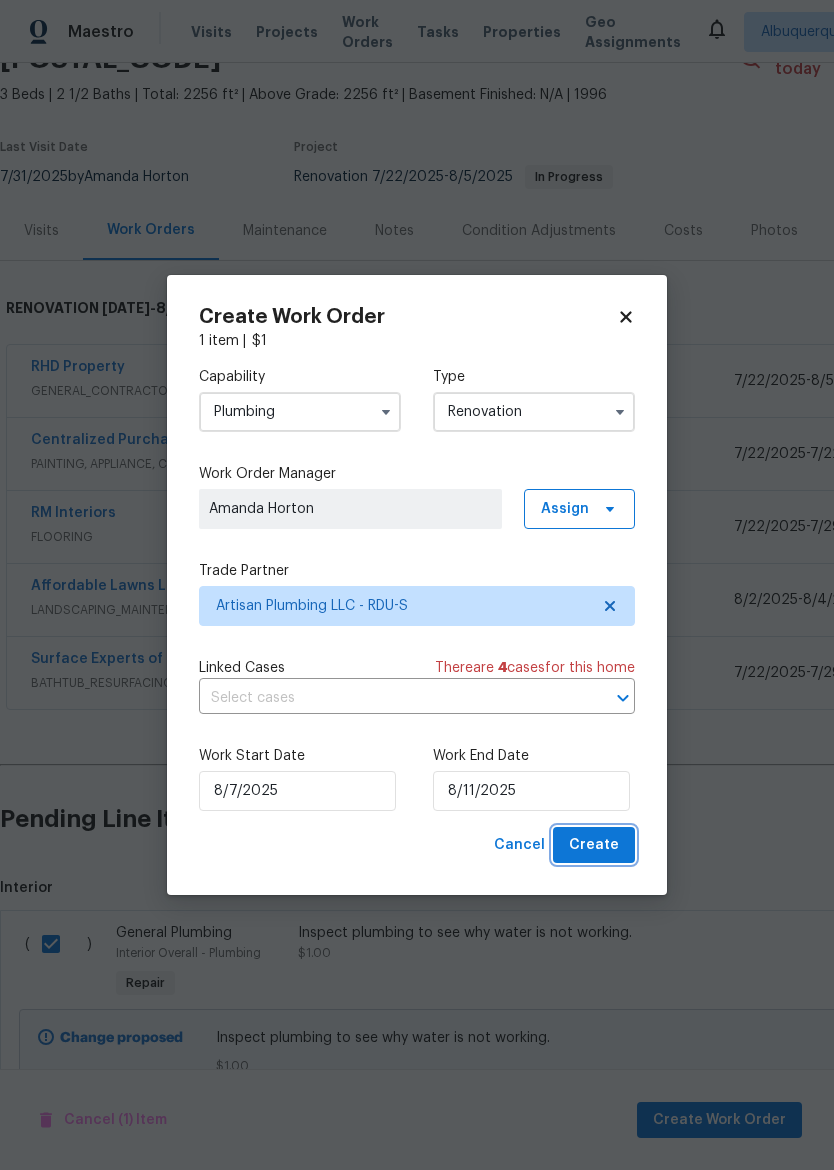 click on "Create" at bounding box center (594, 845) 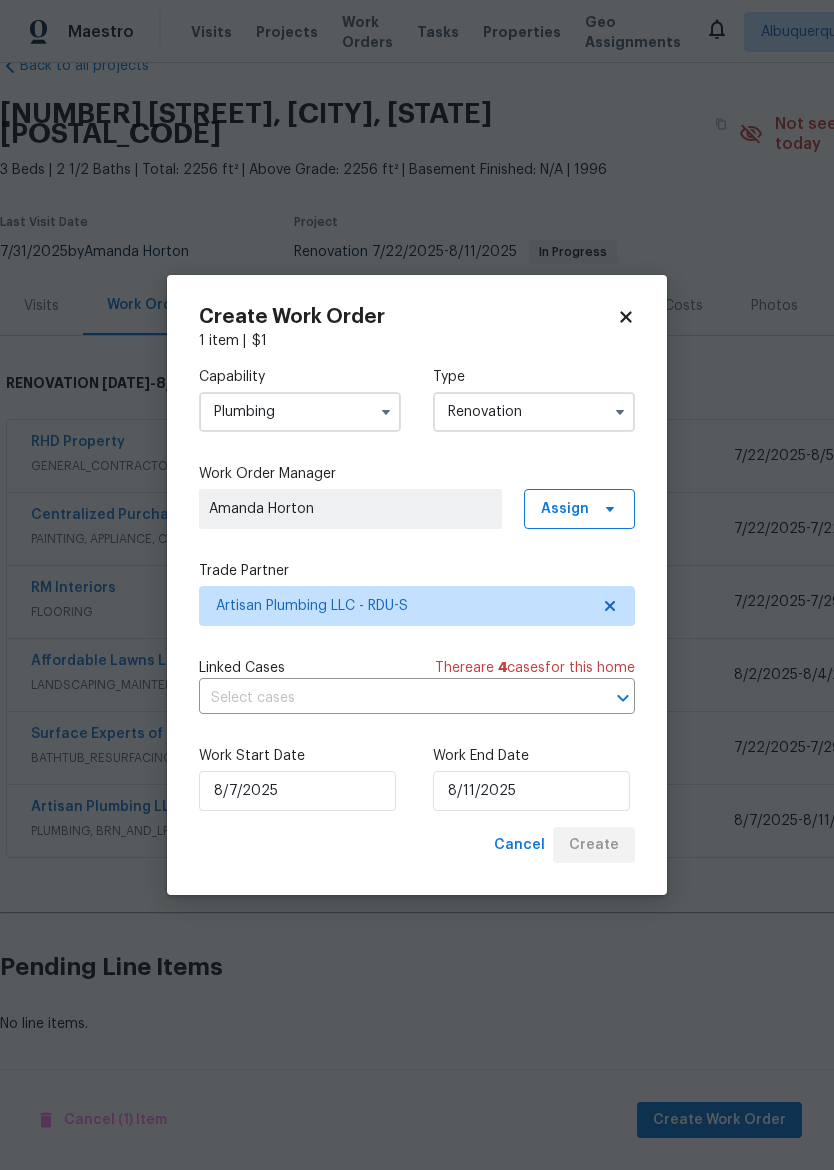 scroll, scrollTop: 26, scrollLeft: 0, axis: vertical 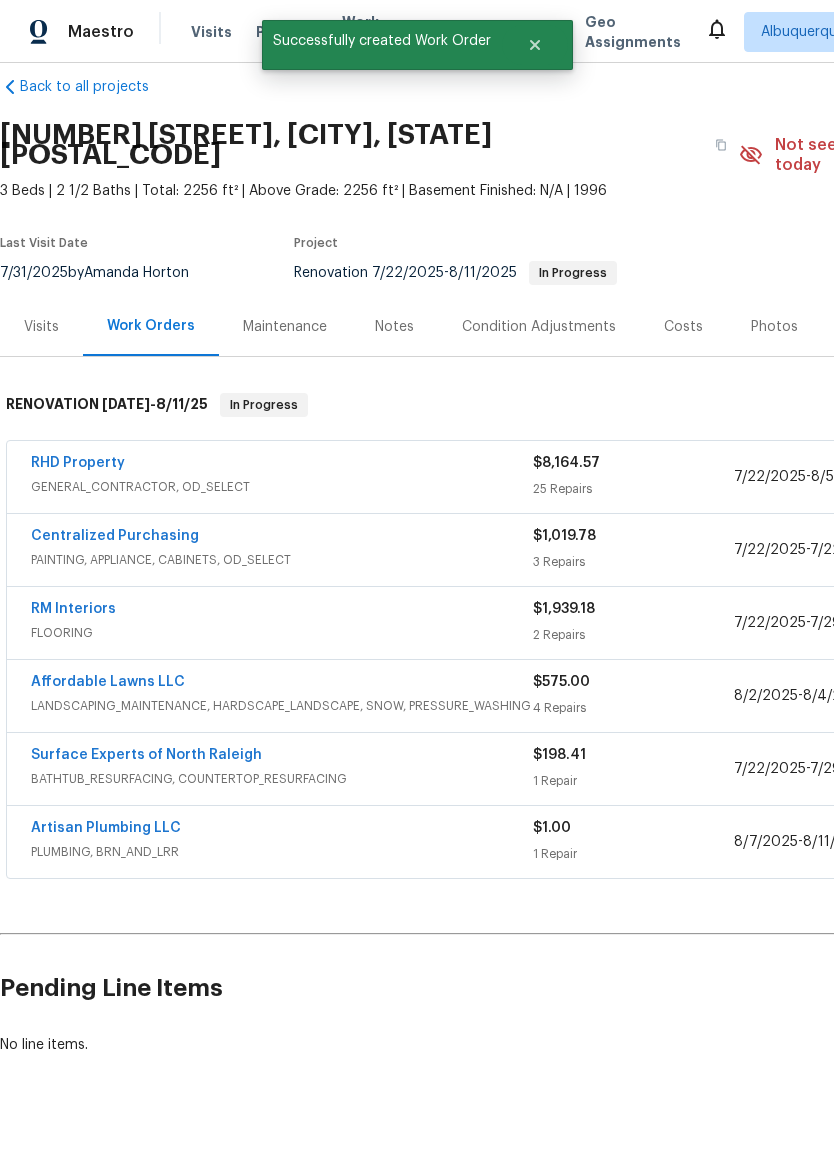 click on "Artisan Plumbing LLC" at bounding box center [106, 828] 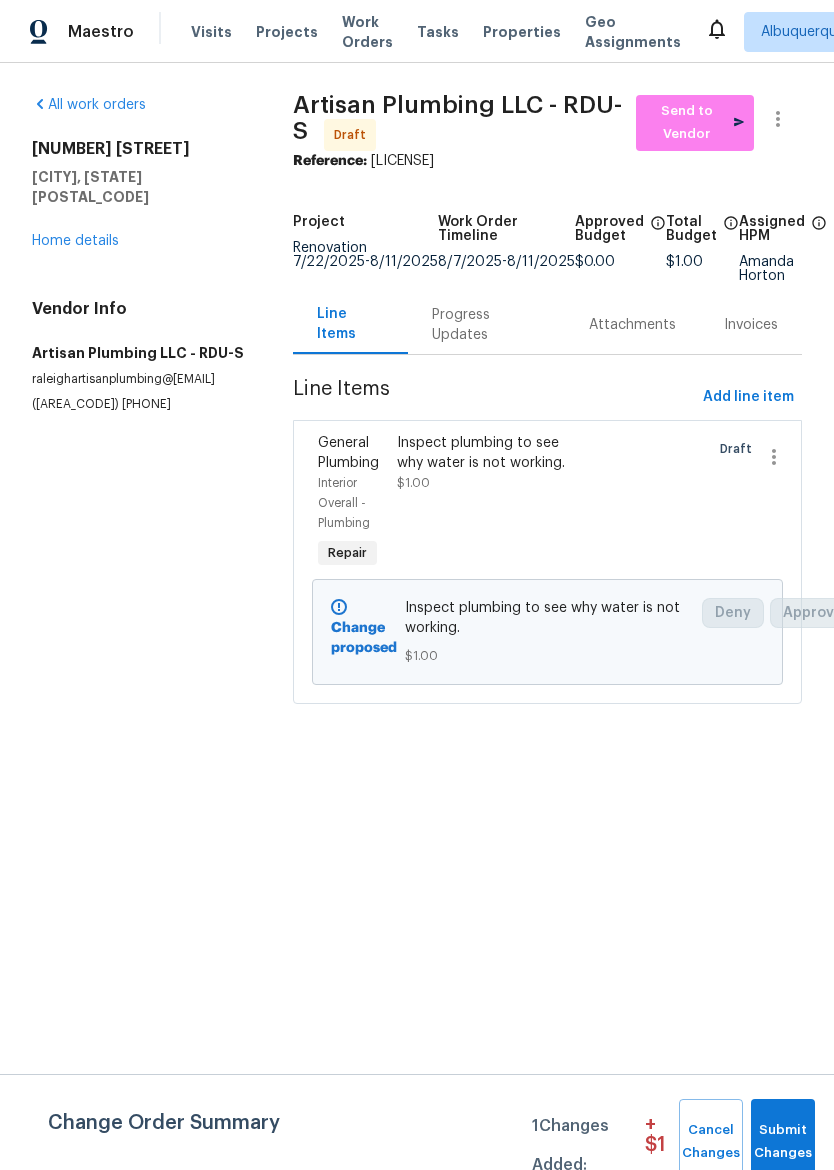 scroll, scrollTop: 0, scrollLeft: 0, axis: both 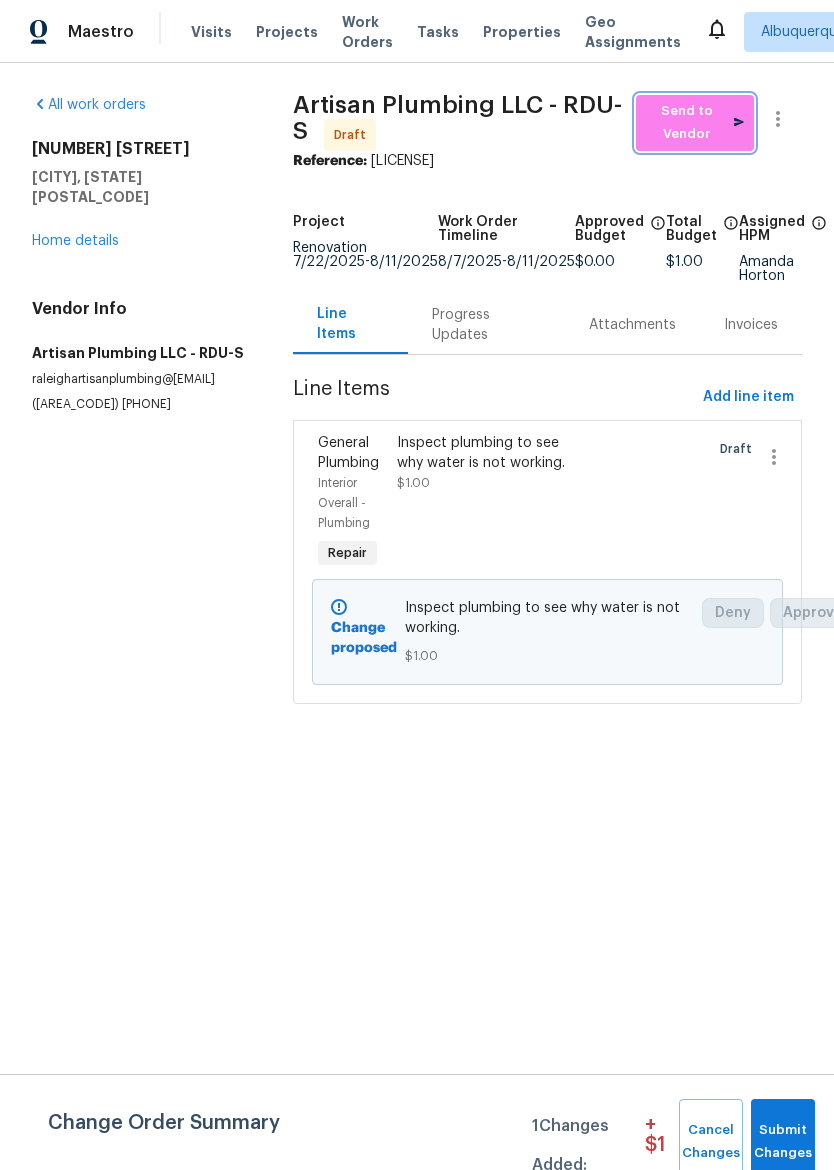 click on "Send to Vendor" at bounding box center [695, 123] 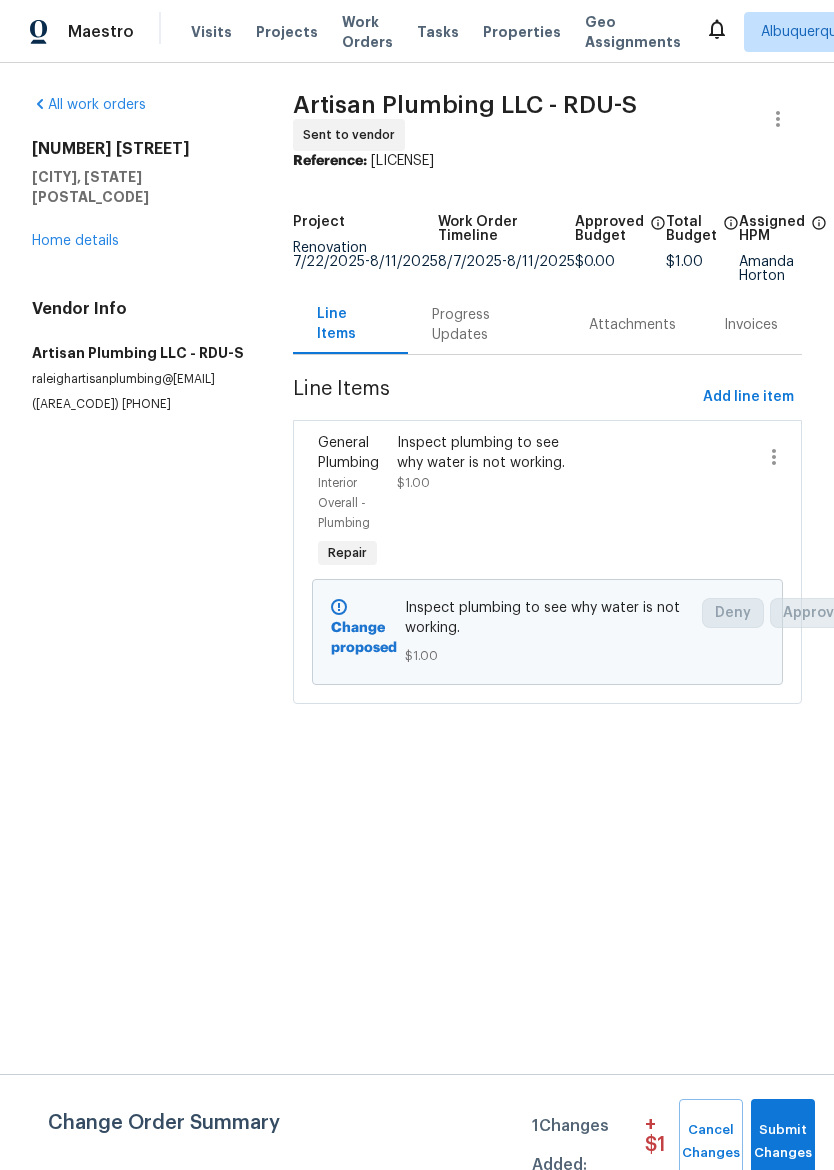 click on "Progress Updates" at bounding box center [486, 325] 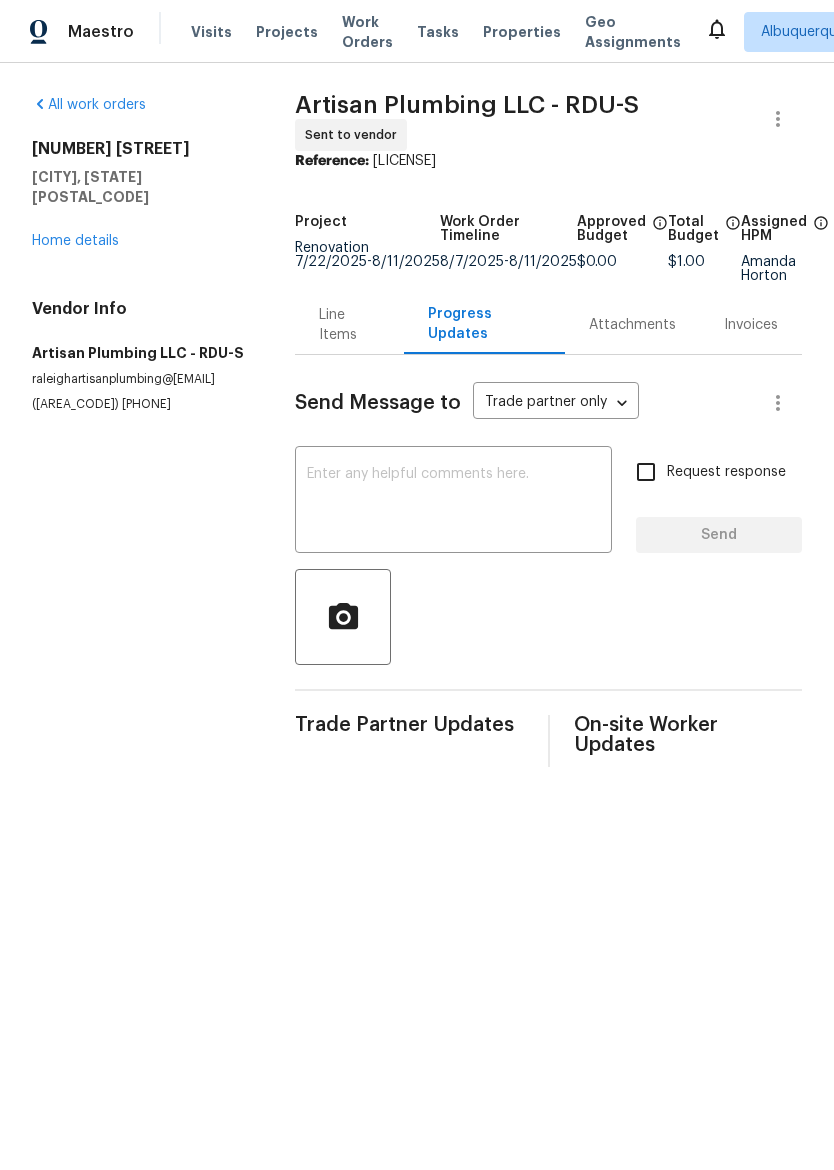 click at bounding box center [453, 502] 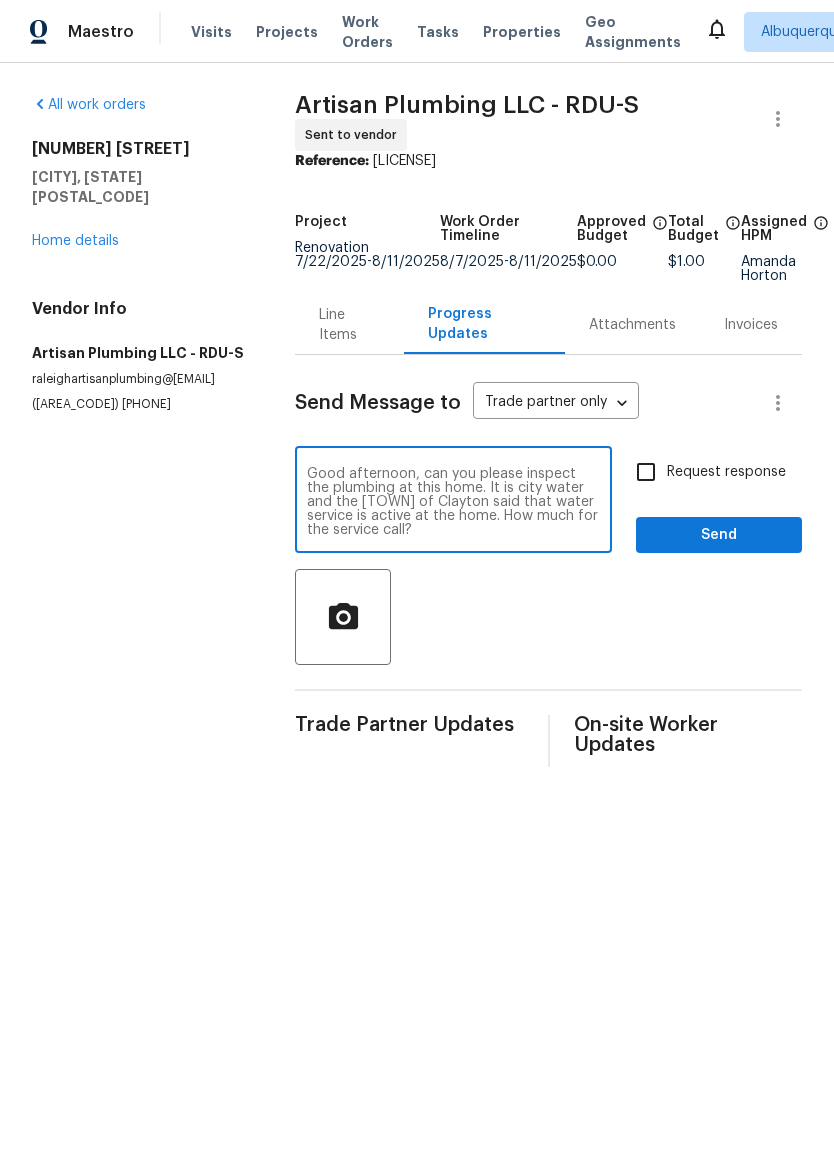 type on "Good afternoon, can you please inspect the plumbing at this home. It is city water and the Town of Clayton said that water service is active at the home. How much for the service call?" 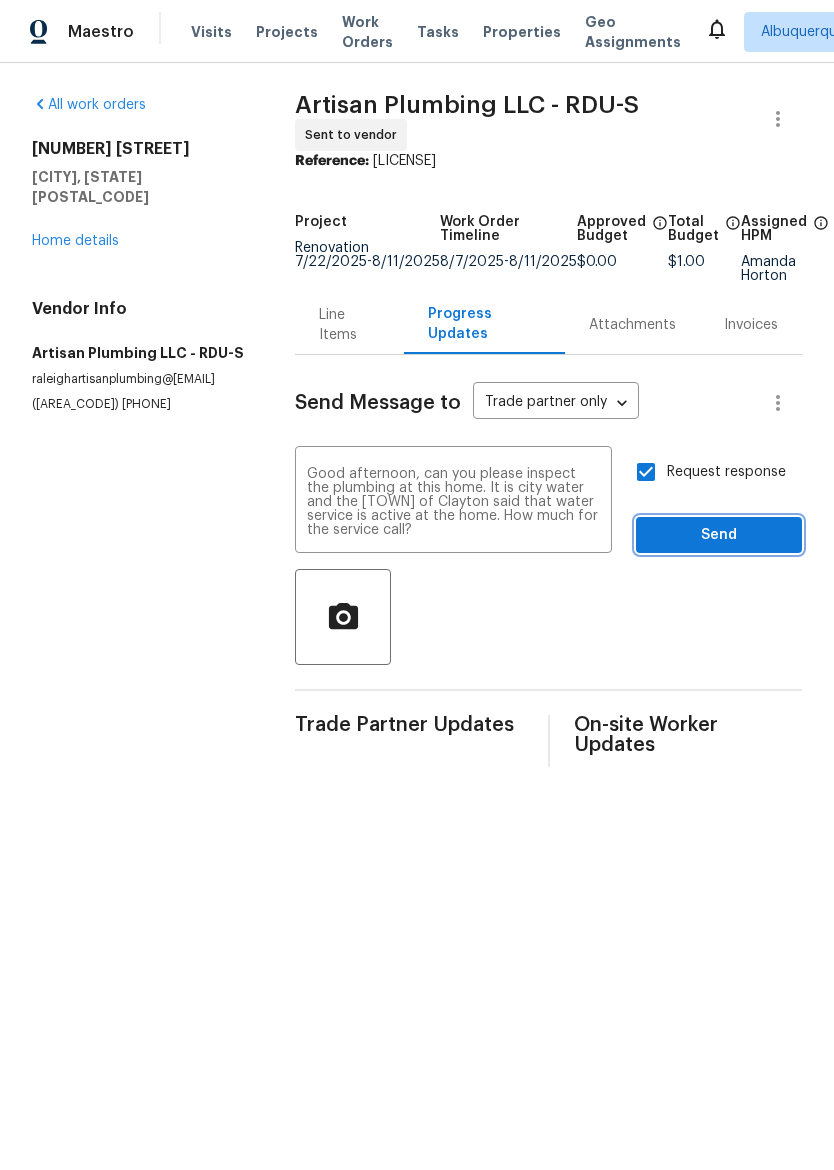 click on "Send" at bounding box center [719, 535] 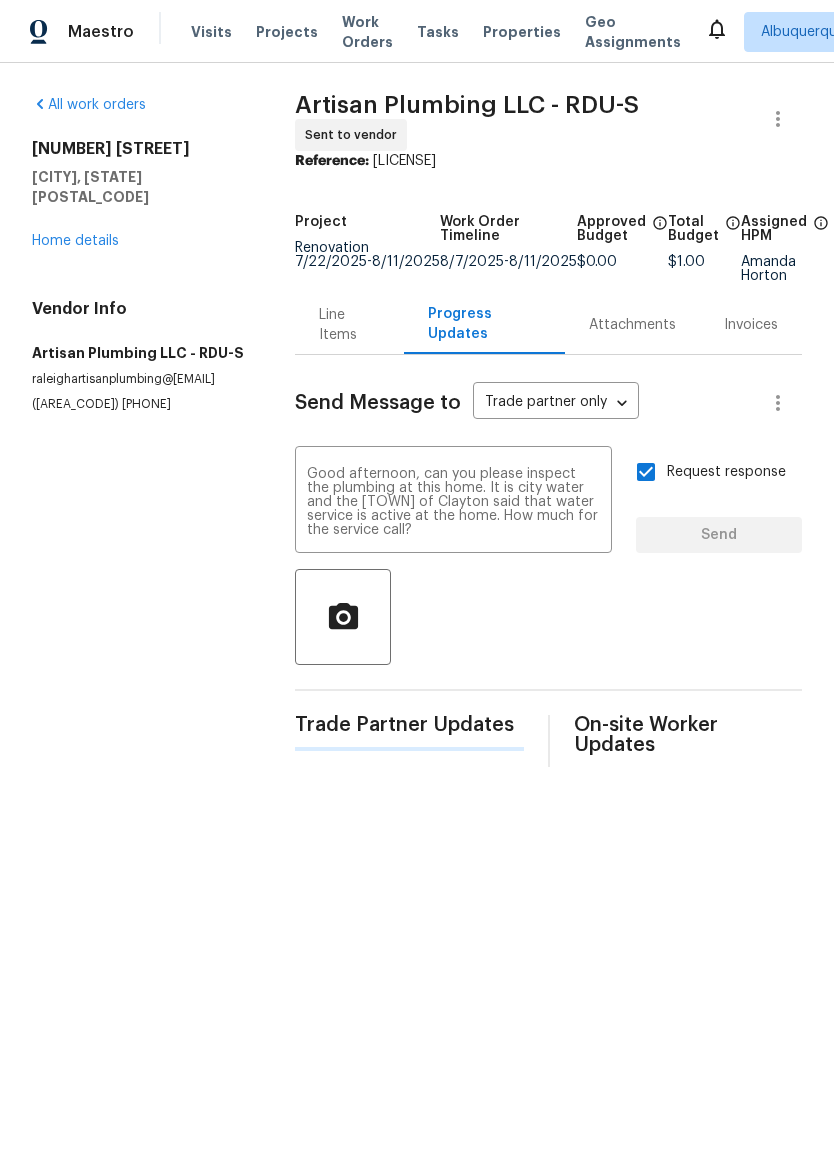 type 